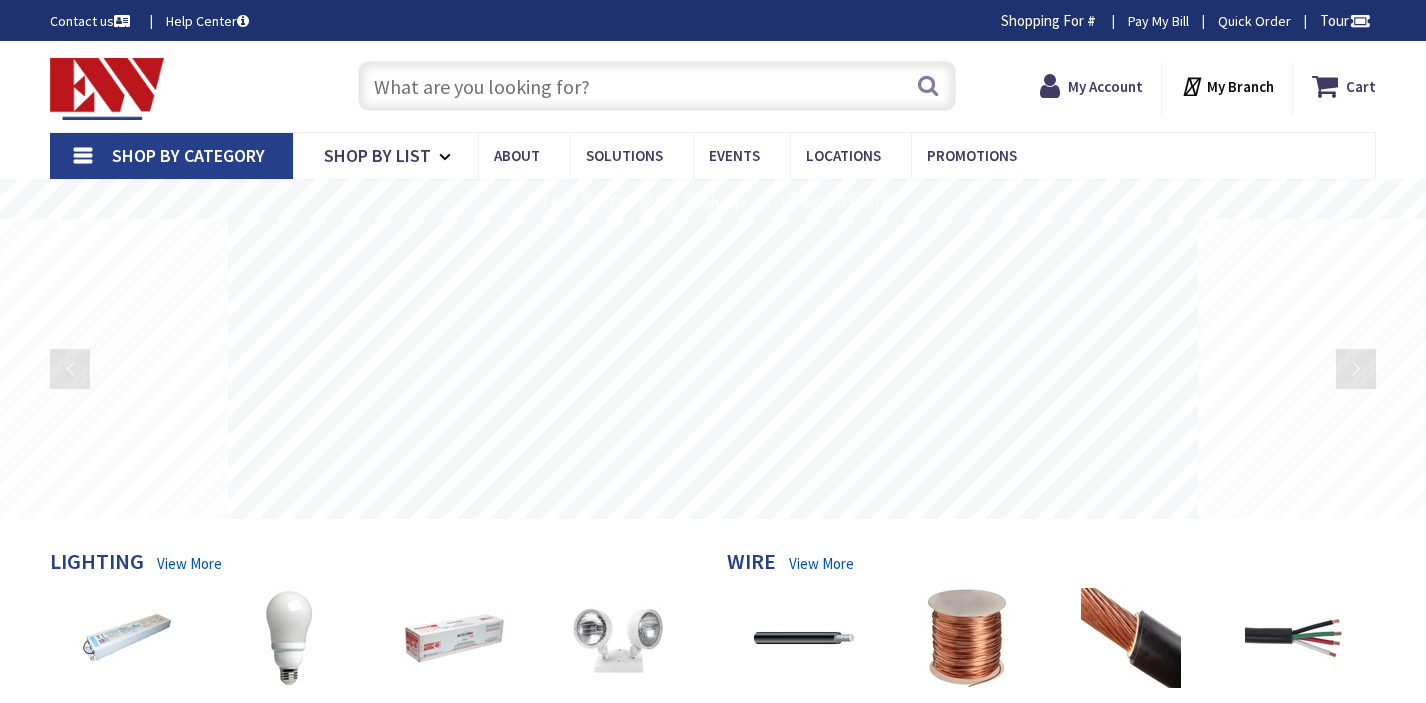 scroll, scrollTop: 0, scrollLeft: 0, axis: both 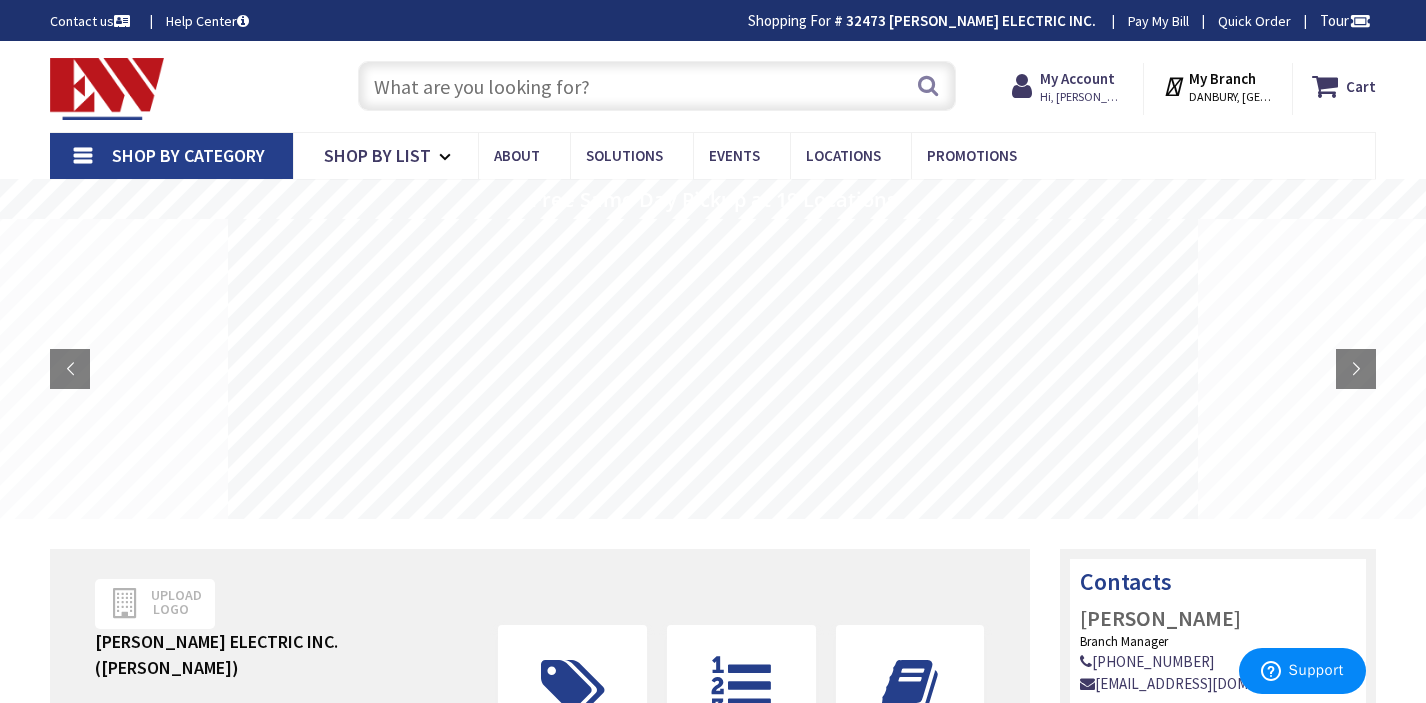 click at bounding box center [656, 86] 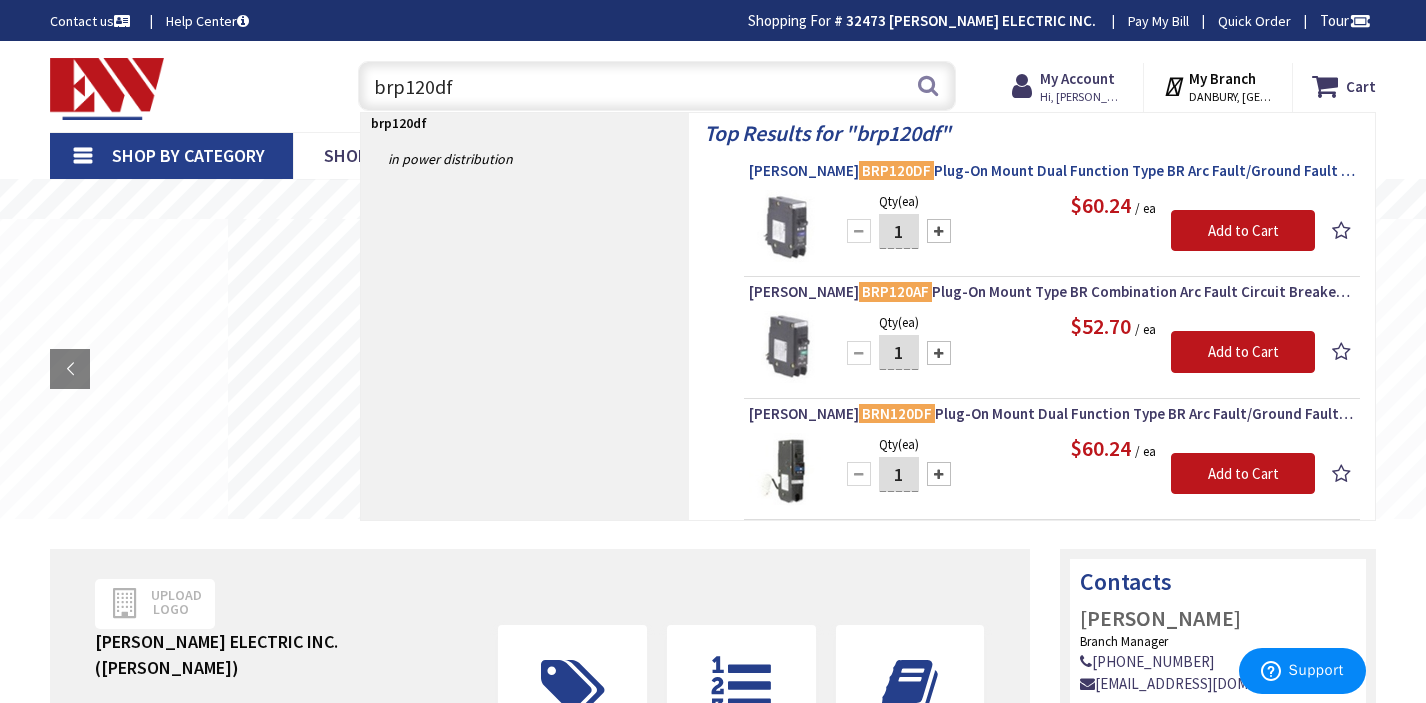 type on "brp120df" 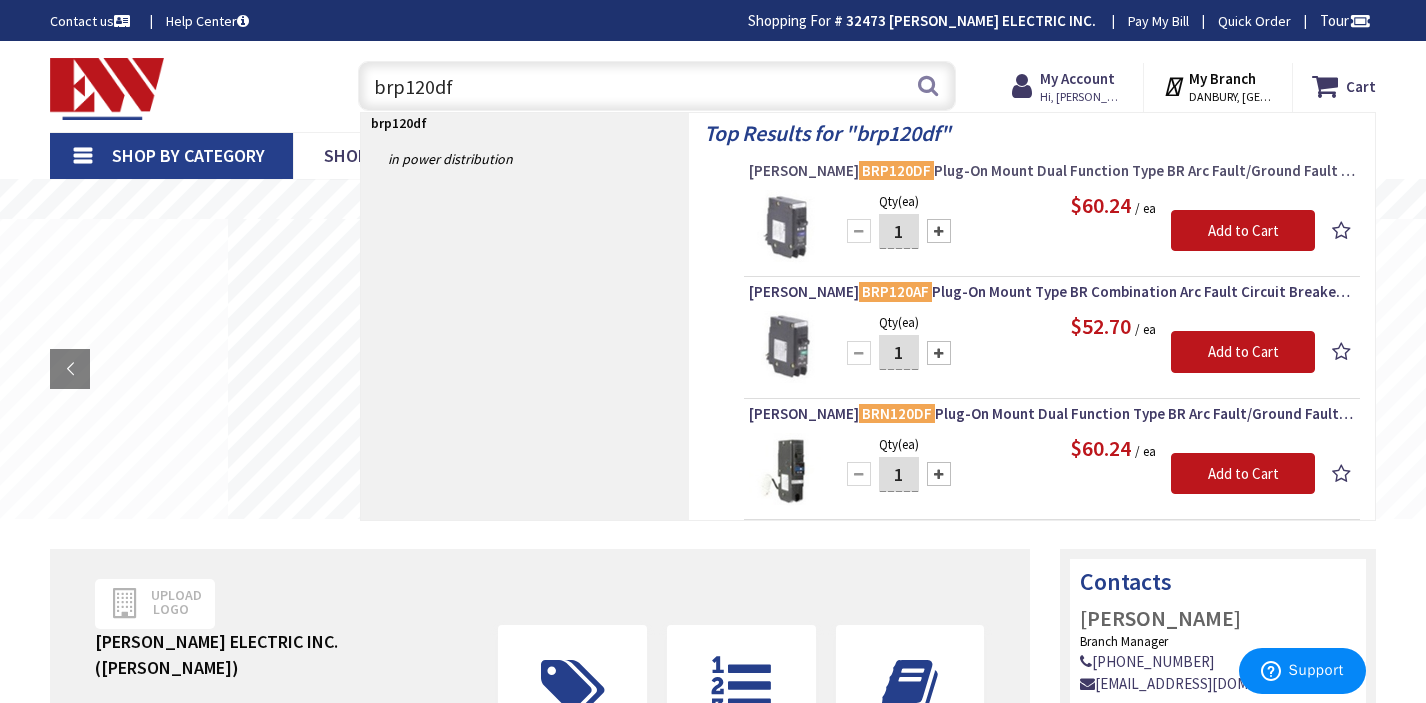 click on "Eaton  BRP120DF  Plug-On Mount Dual Function Type BR Arc Fault/Ground Fault Circuit Breaker 1-Pole 20-Amp 120-Volt AC" at bounding box center [1052, 171] 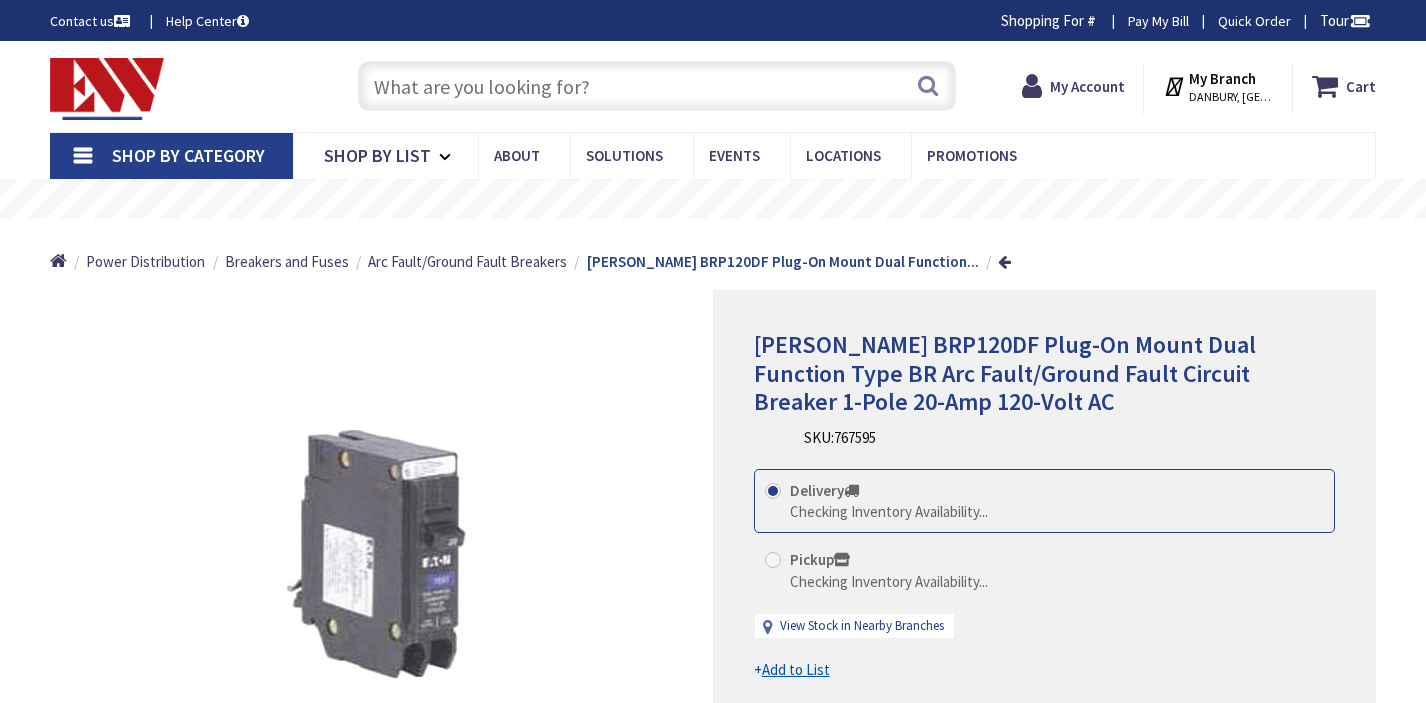 scroll, scrollTop: 0, scrollLeft: 0, axis: both 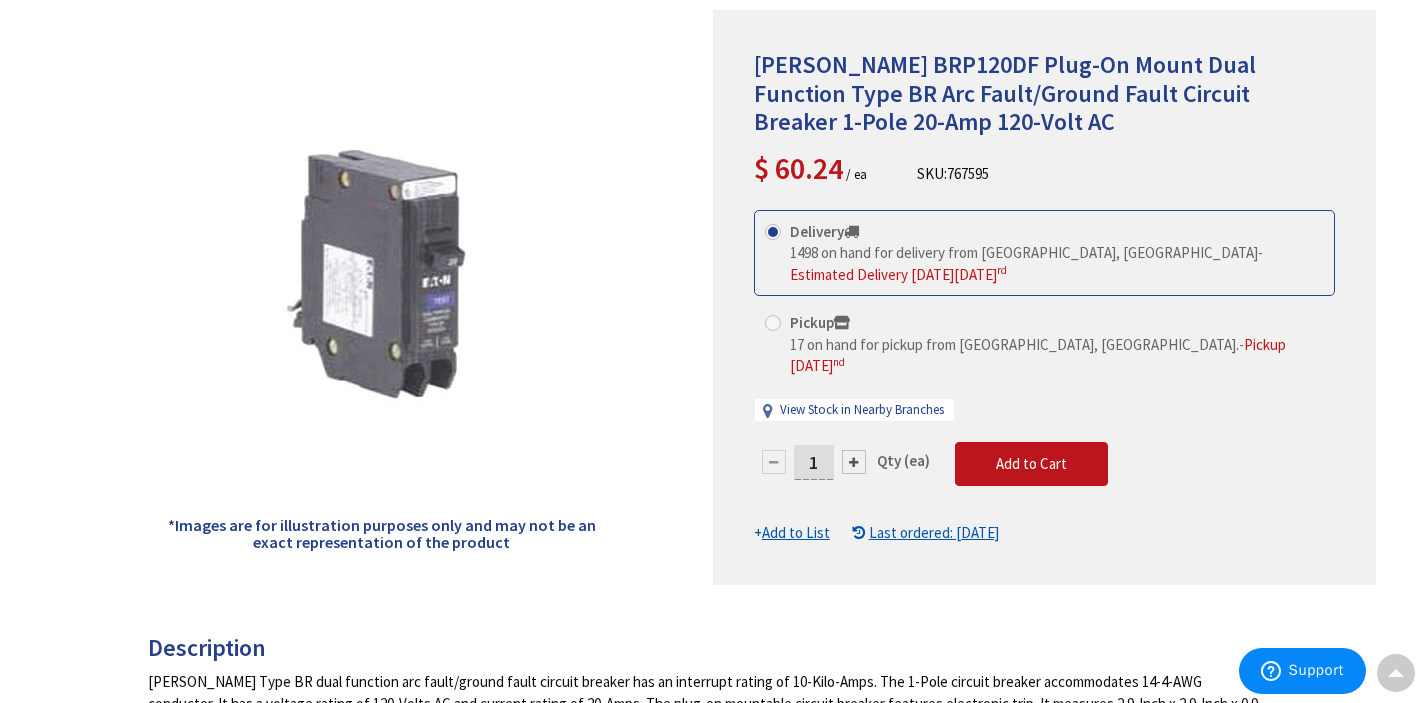 click on "1" at bounding box center (814, 462) 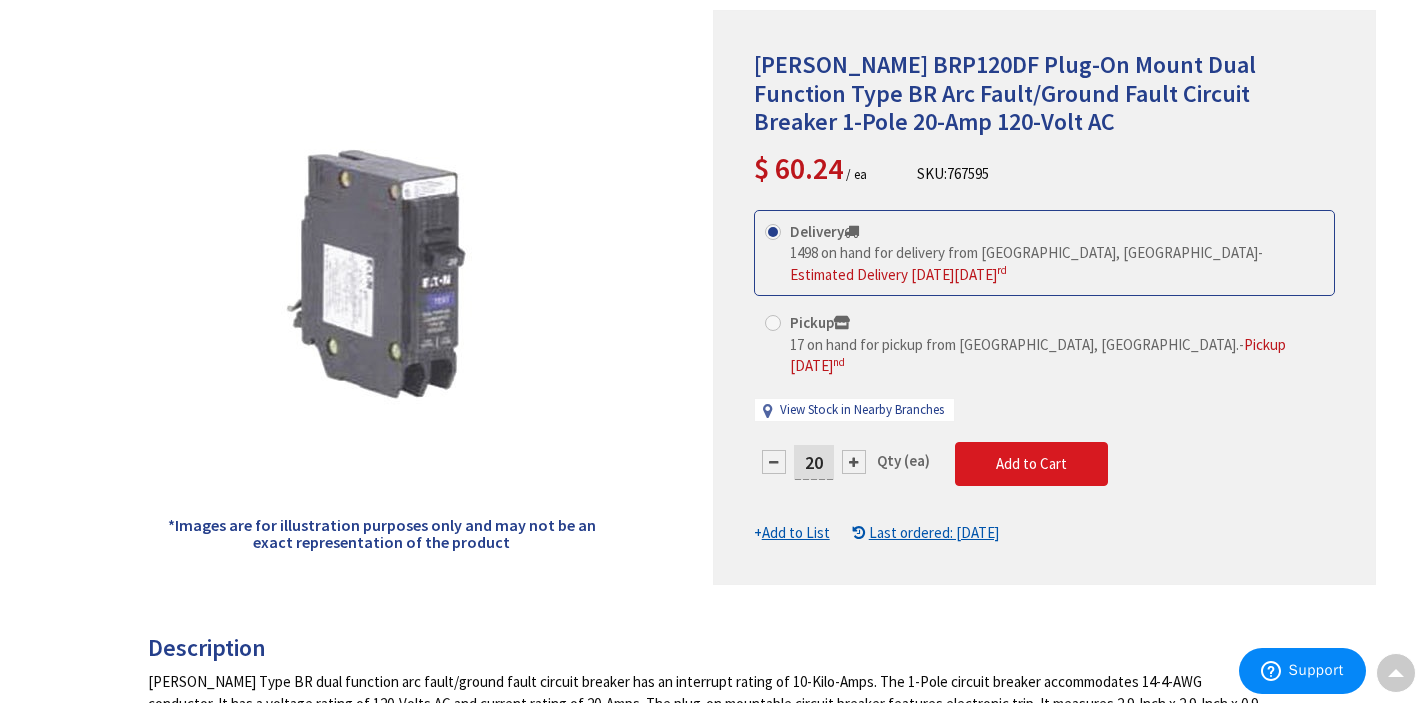type on "20" 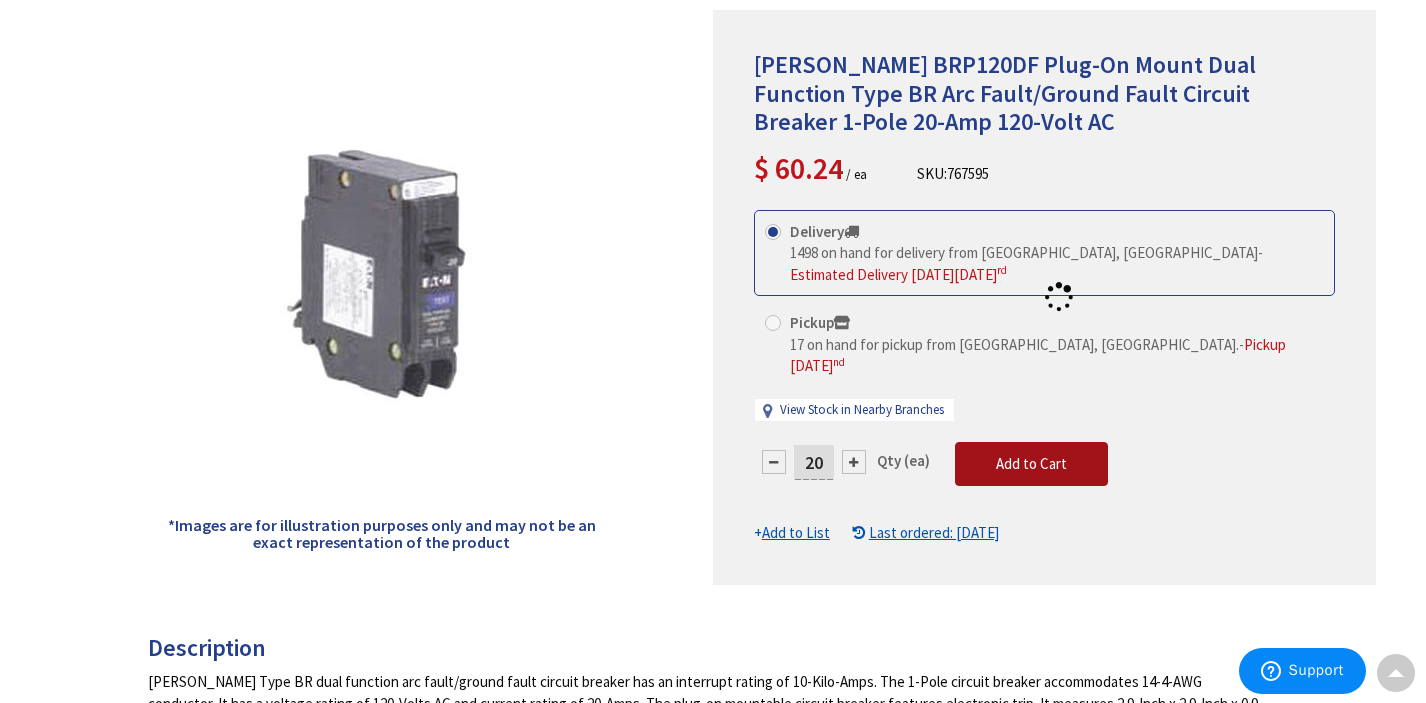 click on "This product is Discontinued
Delivery
1498 on hand for delivery from Middletown, CT
-  Estimated Delivery on Thursday, July 3 rd
Pickup
17 on hand for pickup from Danbury, CT.
-  Pickup Wednesday, July 2 nd
View Stock in Nearby Branches" at bounding box center (1044, 377) 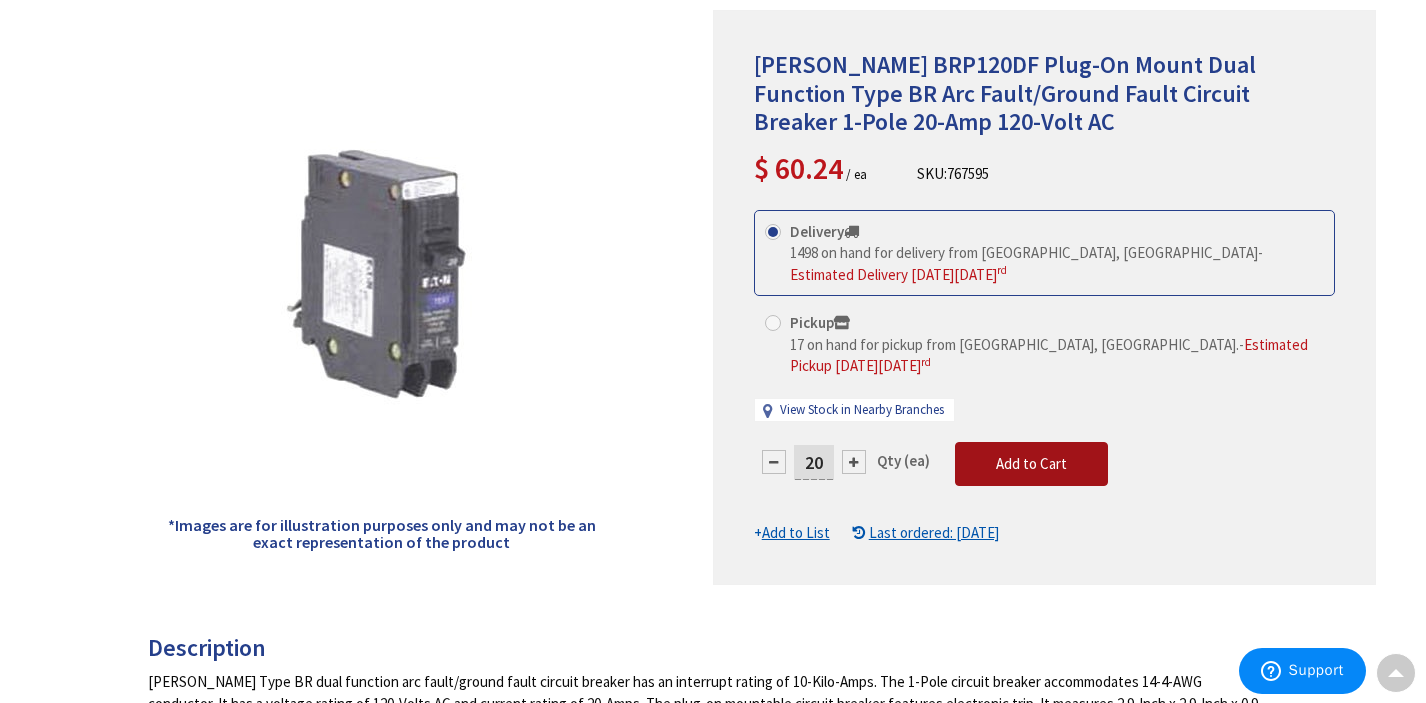 click on "Add to Cart" at bounding box center (1031, 464) 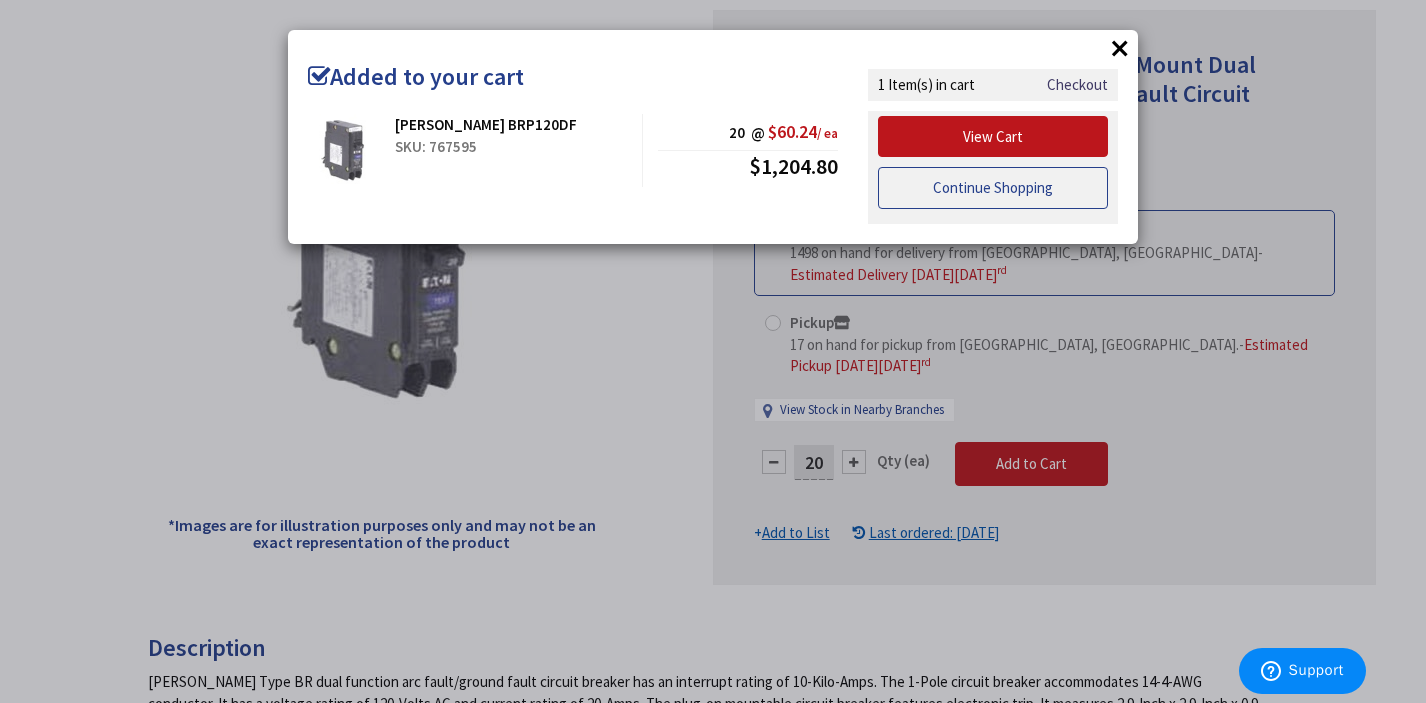 click on "Continue Shopping" at bounding box center (993, 188) 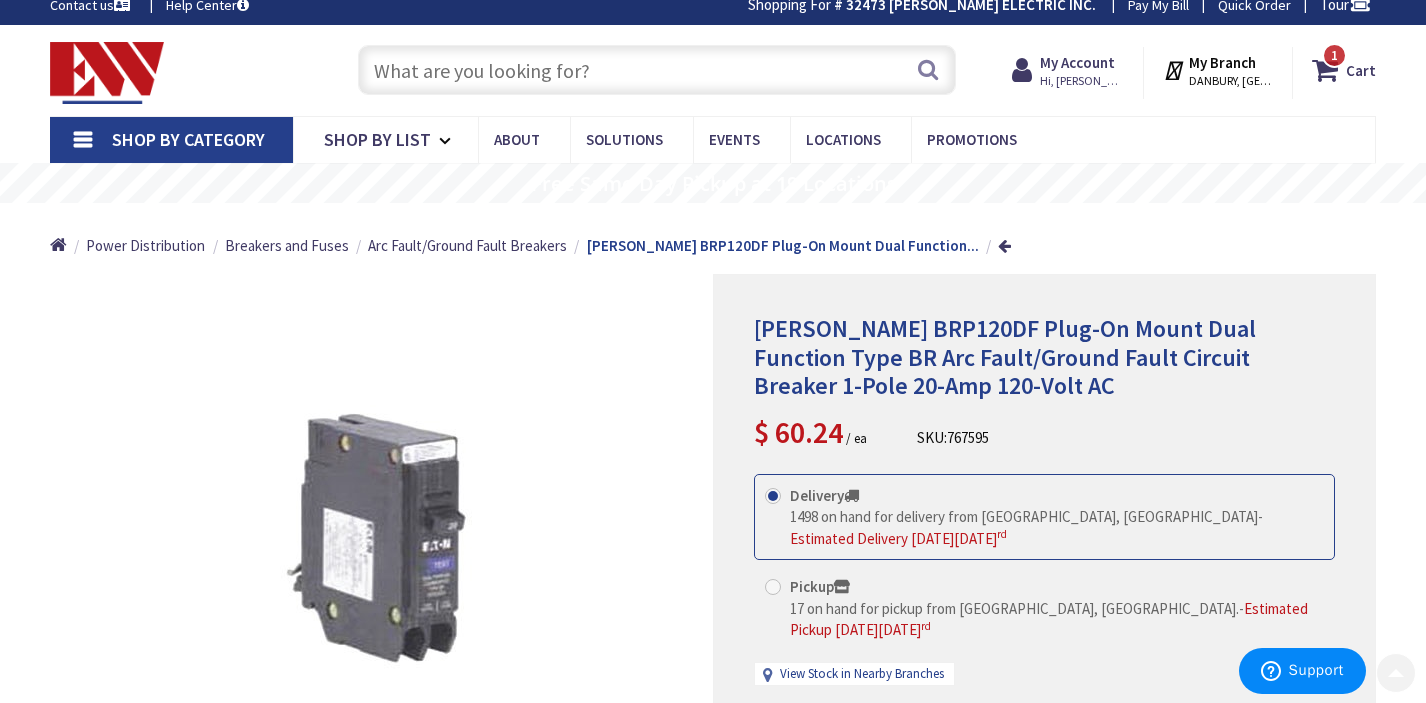 scroll, scrollTop: 0, scrollLeft: 0, axis: both 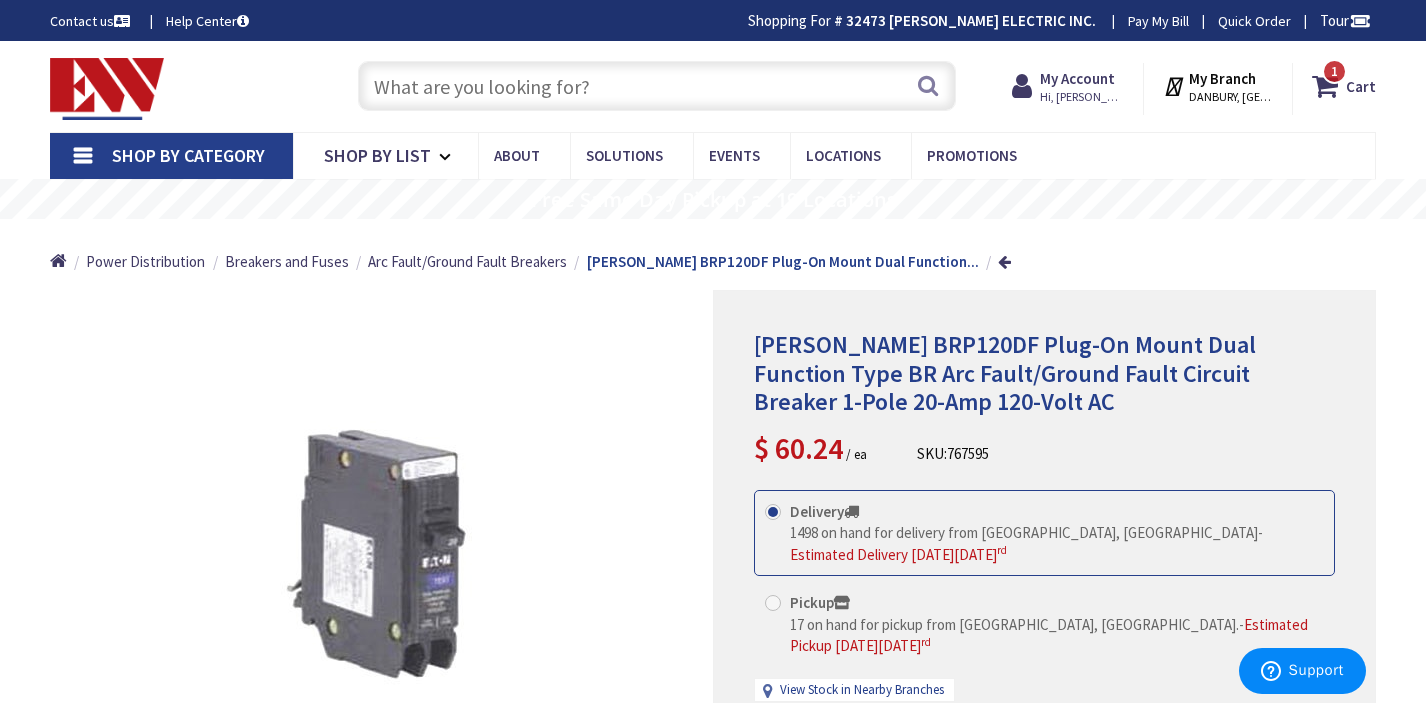 click at bounding box center (656, 86) 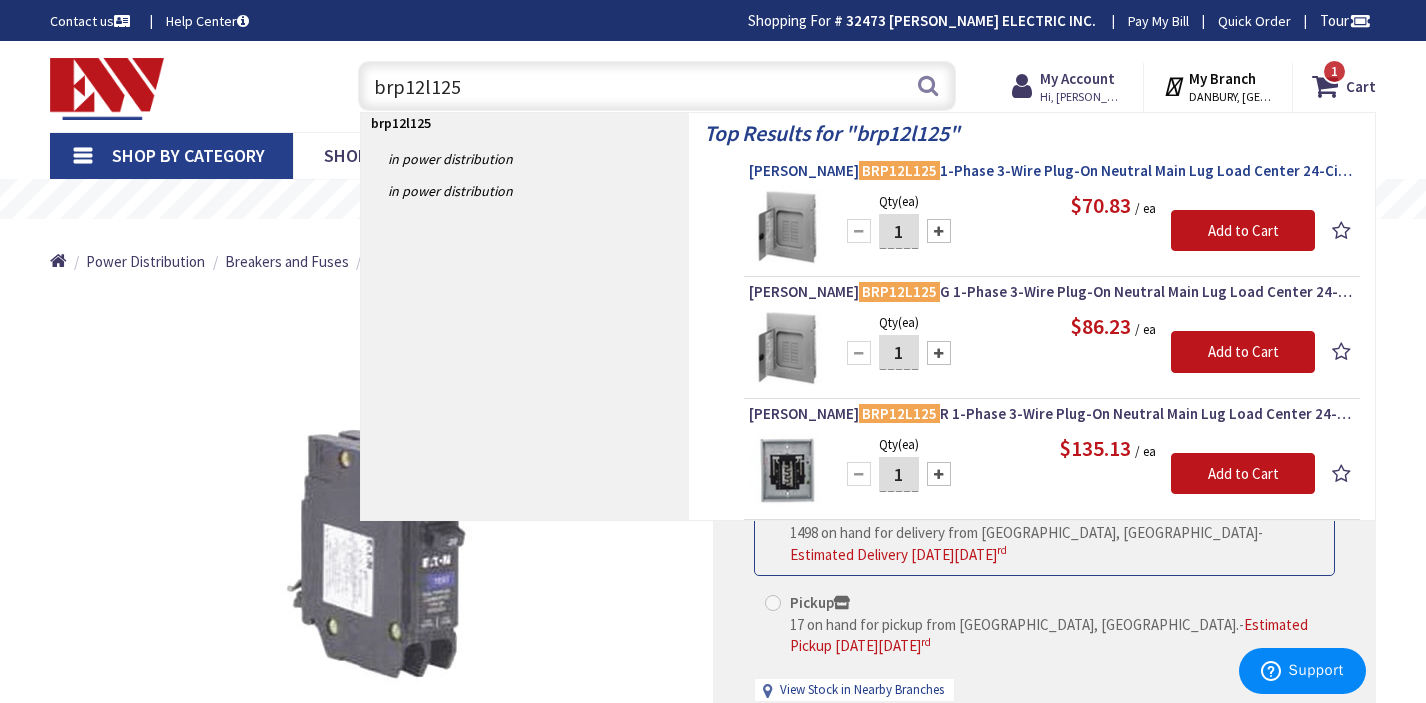type on "brp12l125" 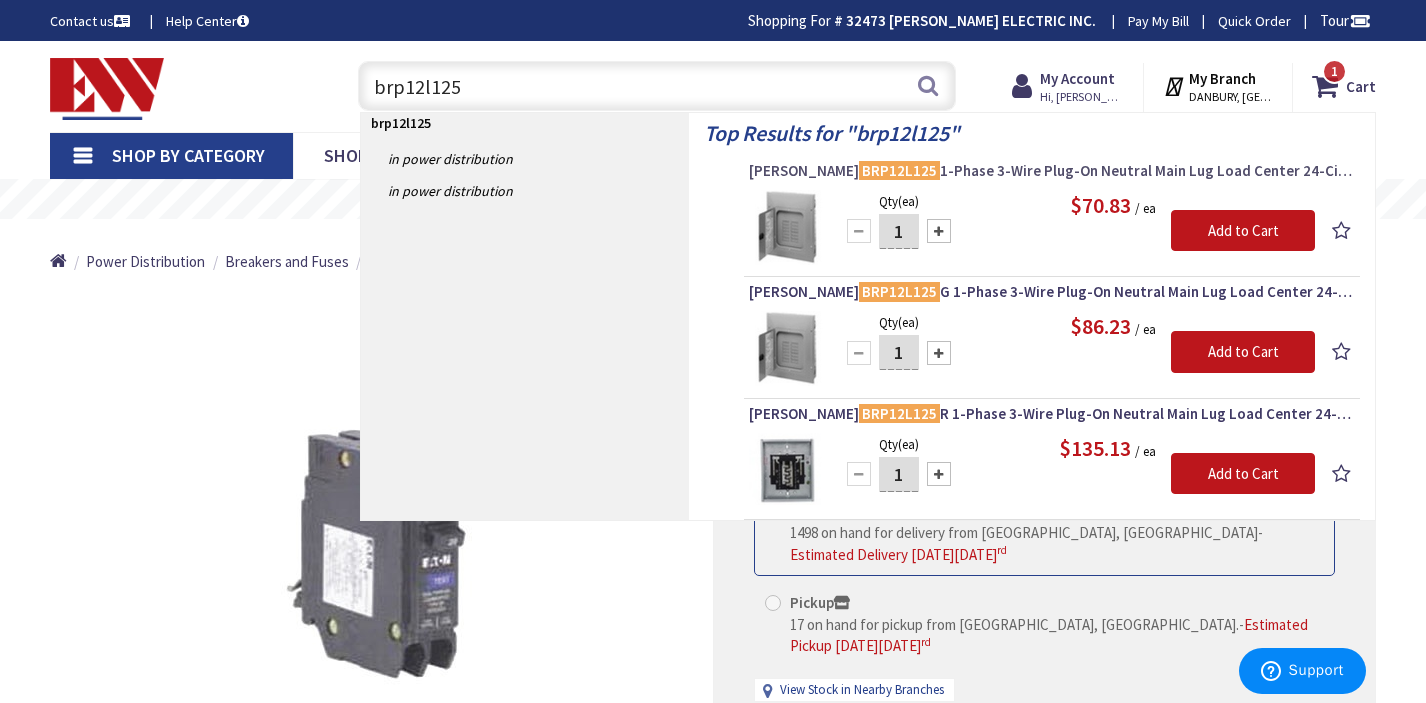 click on "Eaton  BRP12L125  1-Phase 3-Wire Plug-On Neutral Main Lug Load Center 24-Circuits 120/240-Volt AC 125-Amp NEMA 1" at bounding box center (1052, 171) 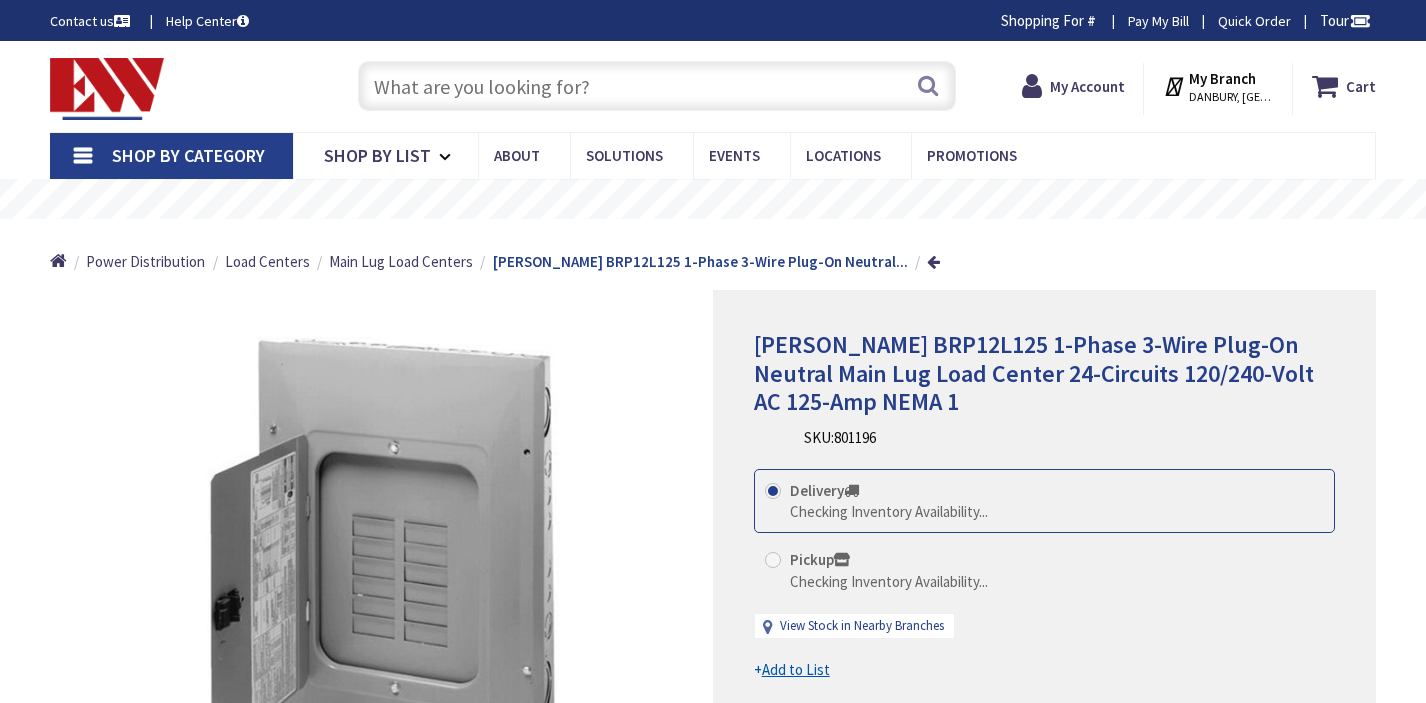 scroll, scrollTop: 0, scrollLeft: 0, axis: both 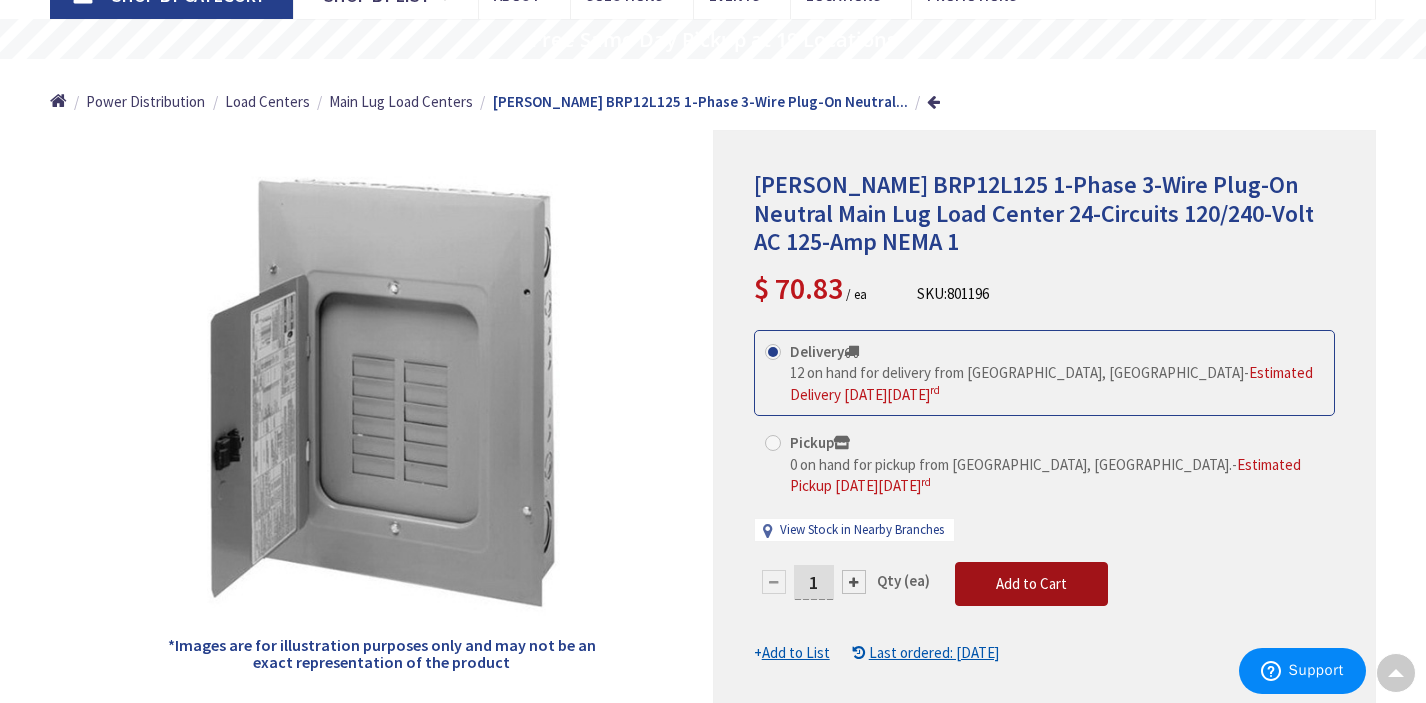 click on "Add to Cart" at bounding box center (1031, 584) 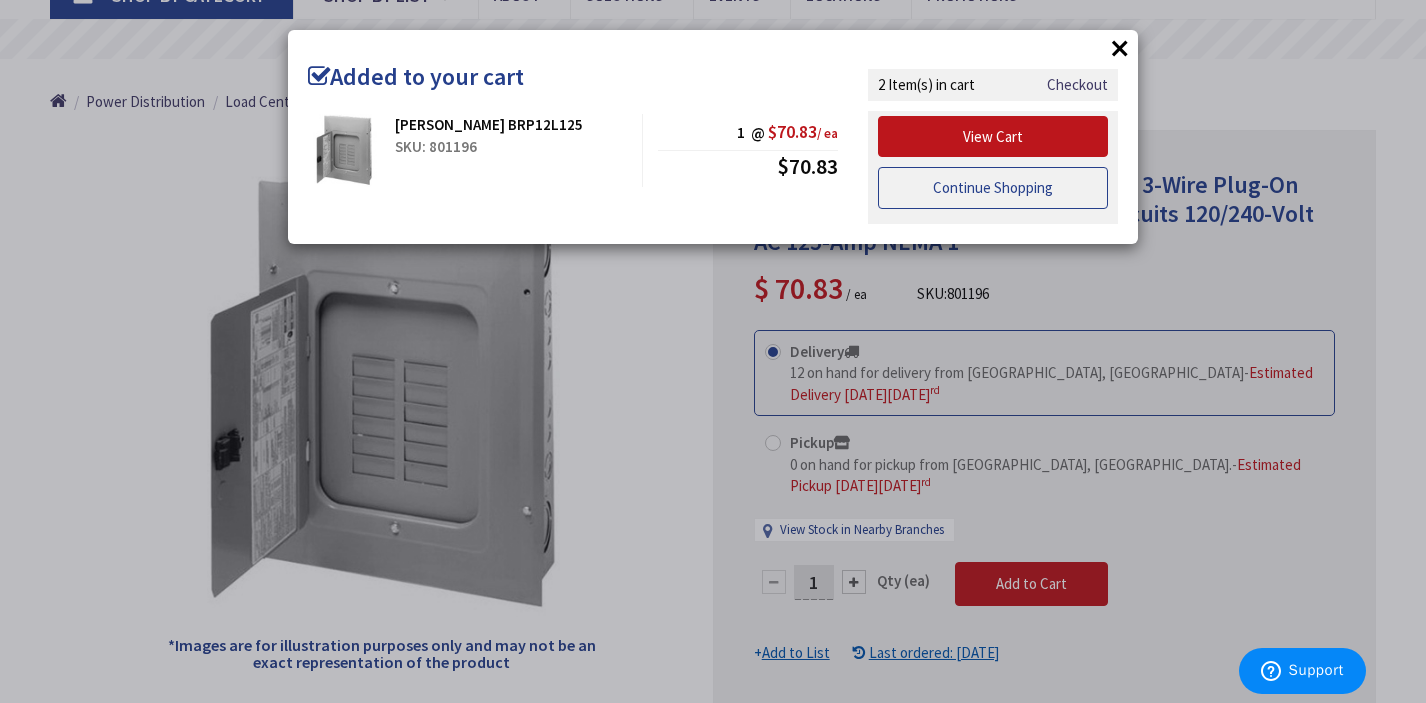 click on "Continue Shopping" at bounding box center (993, 188) 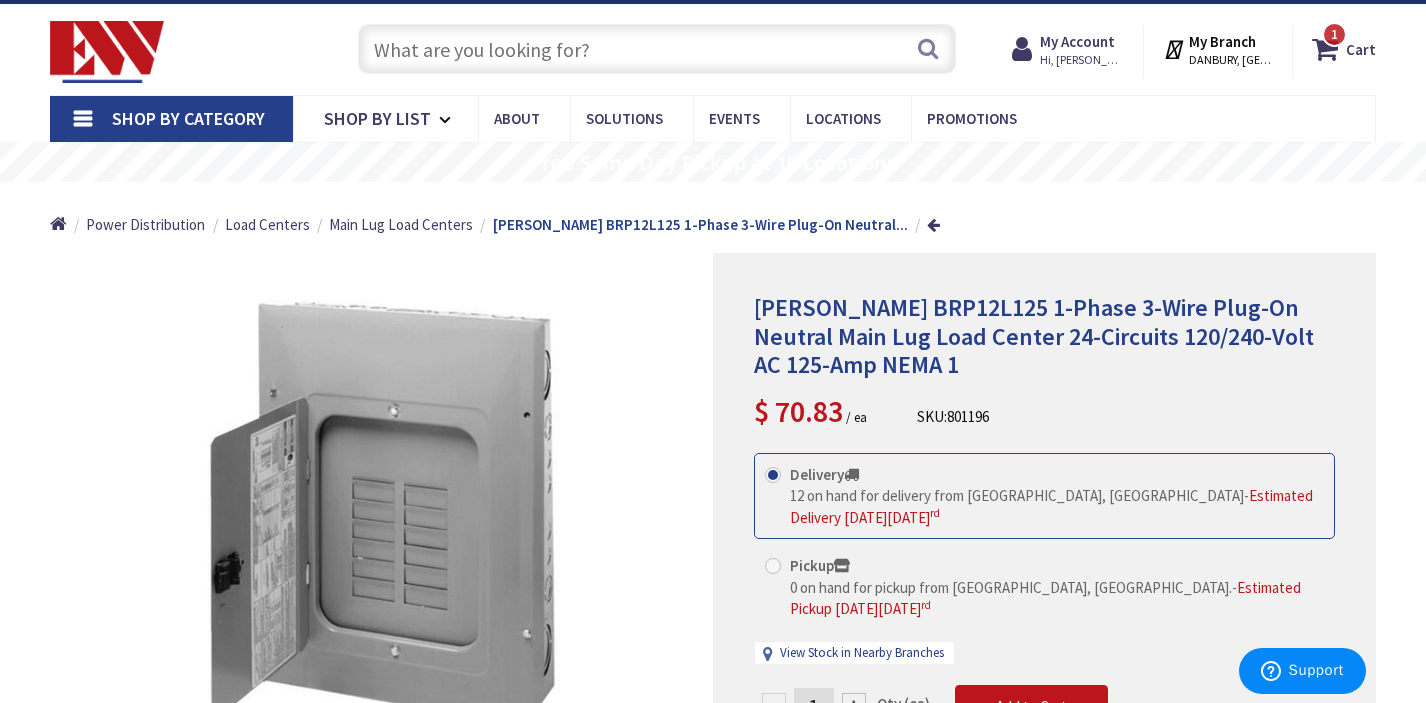 scroll, scrollTop: 0, scrollLeft: 0, axis: both 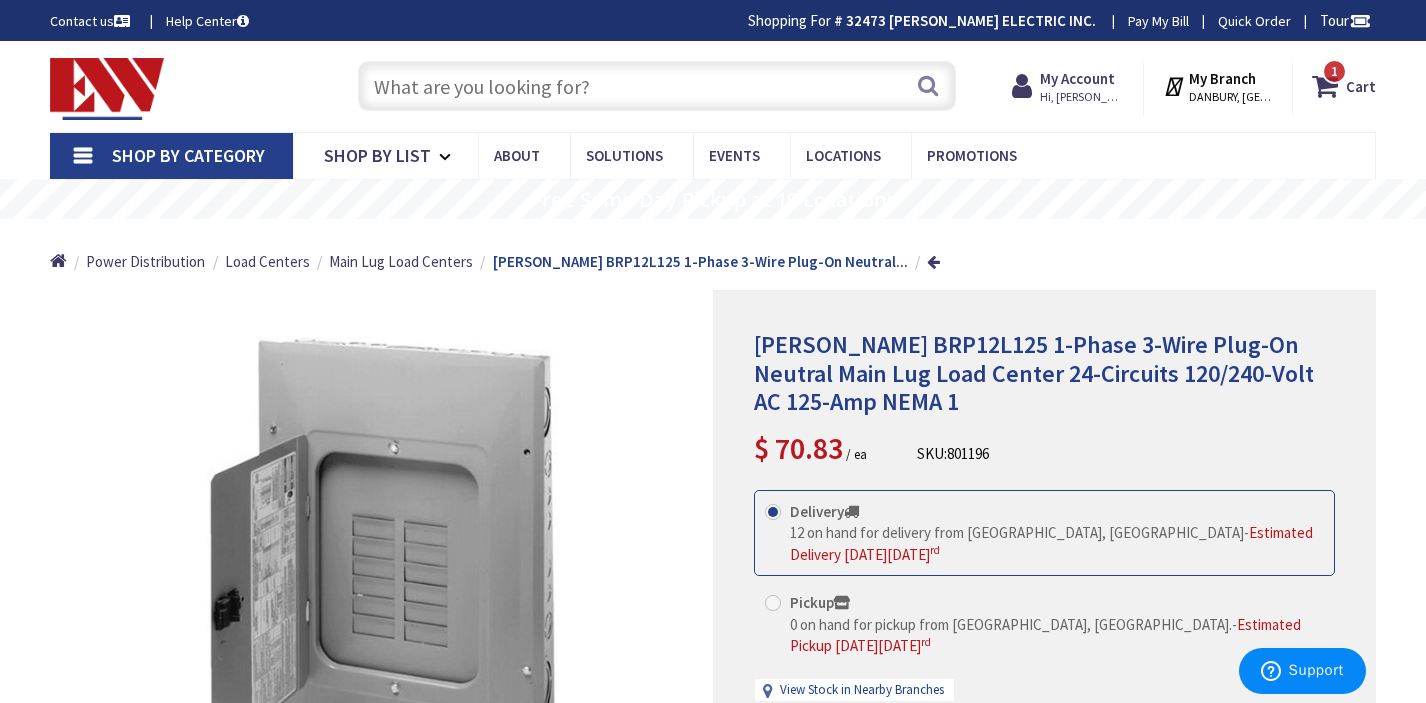 click at bounding box center [656, 86] 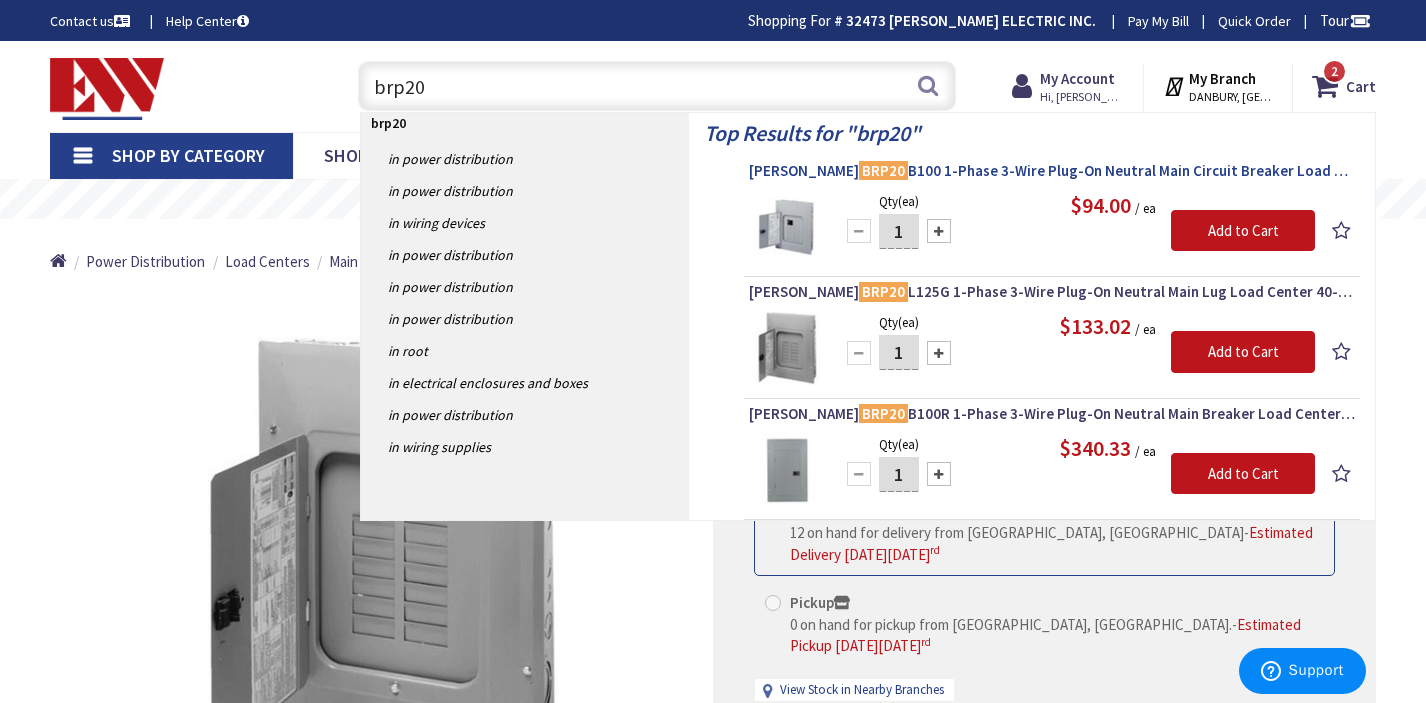type on "brp20" 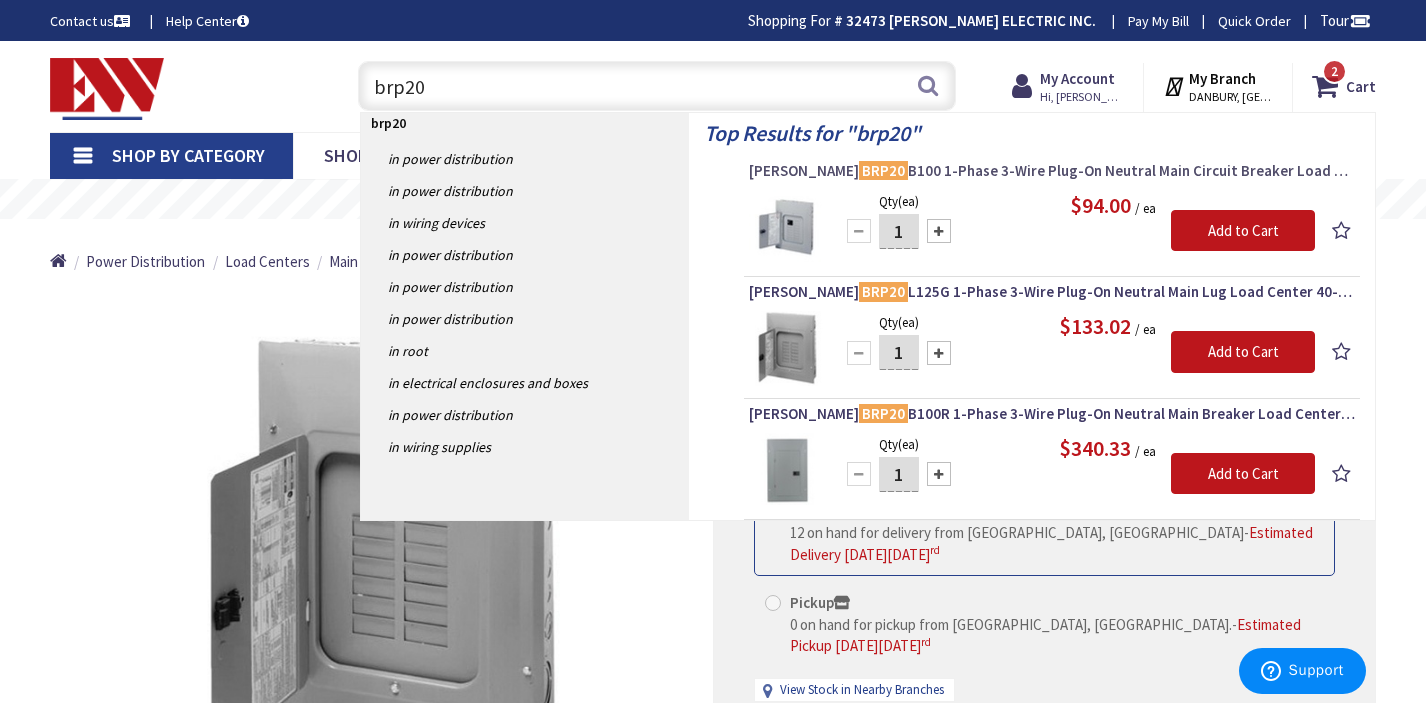 click on "Eaton  BRP20 B100 1-Phase 3-Wire Plug-On Neutral Main Circuit Breaker Load Center 40-Circuits 120/240-Volt AC 100-Amp NEMA 1" at bounding box center [1052, 171] 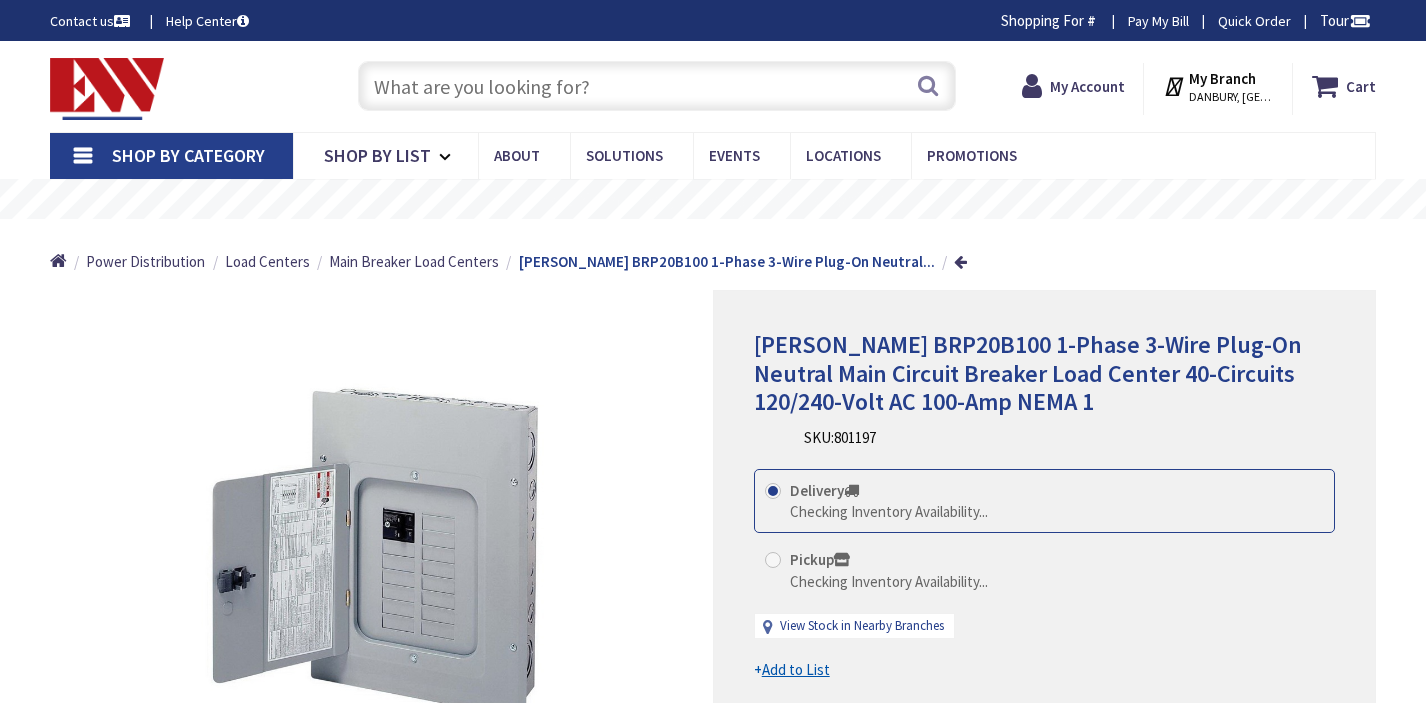 scroll, scrollTop: 0, scrollLeft: 0, axis: both 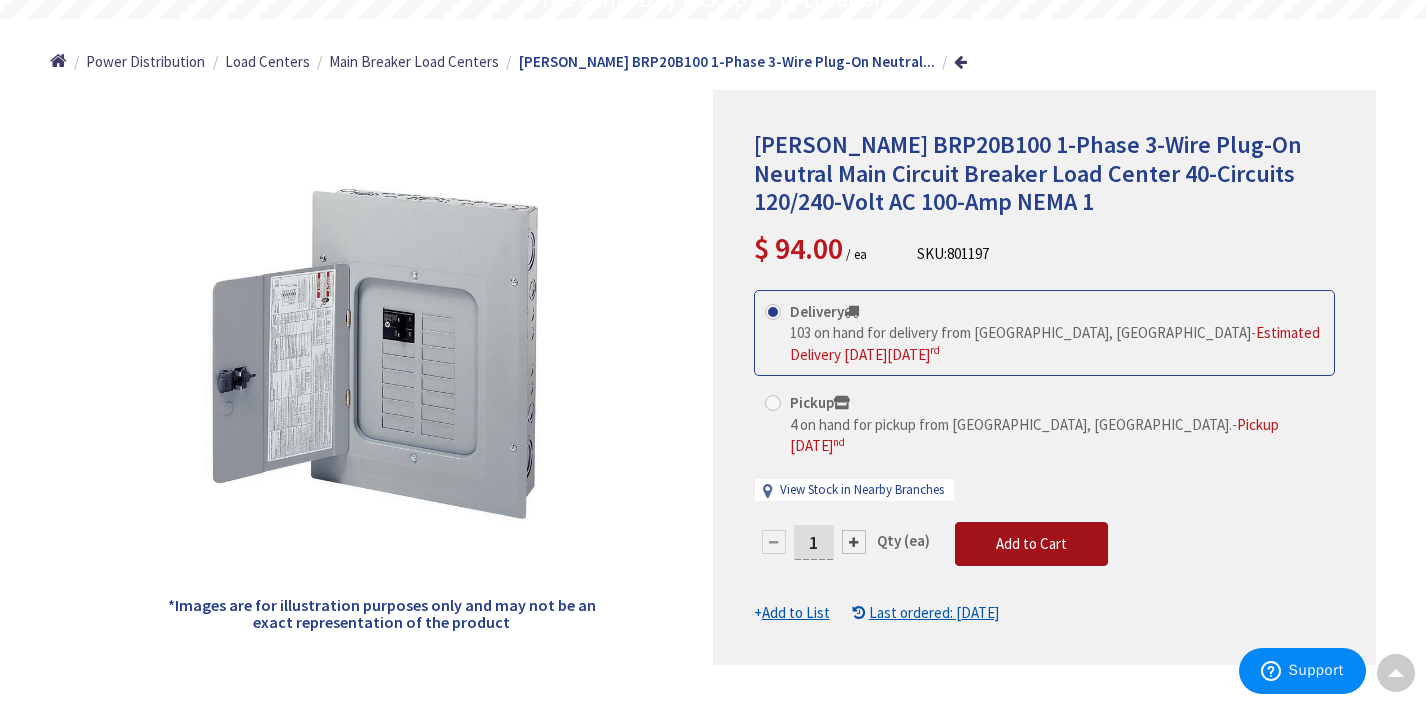 click on "Add to Cart" at bounding box center [1031, 543] 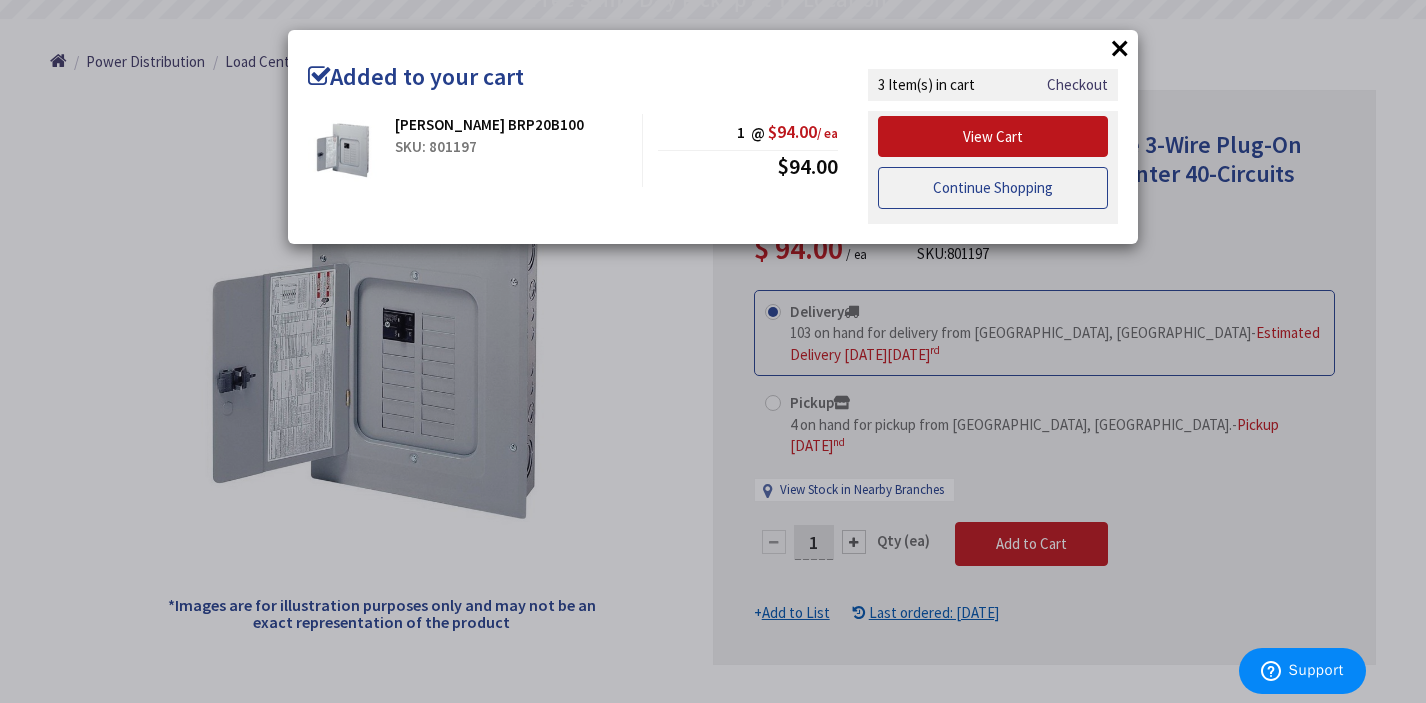 click on "Continue Shopping" at bounding box center [993, 188] 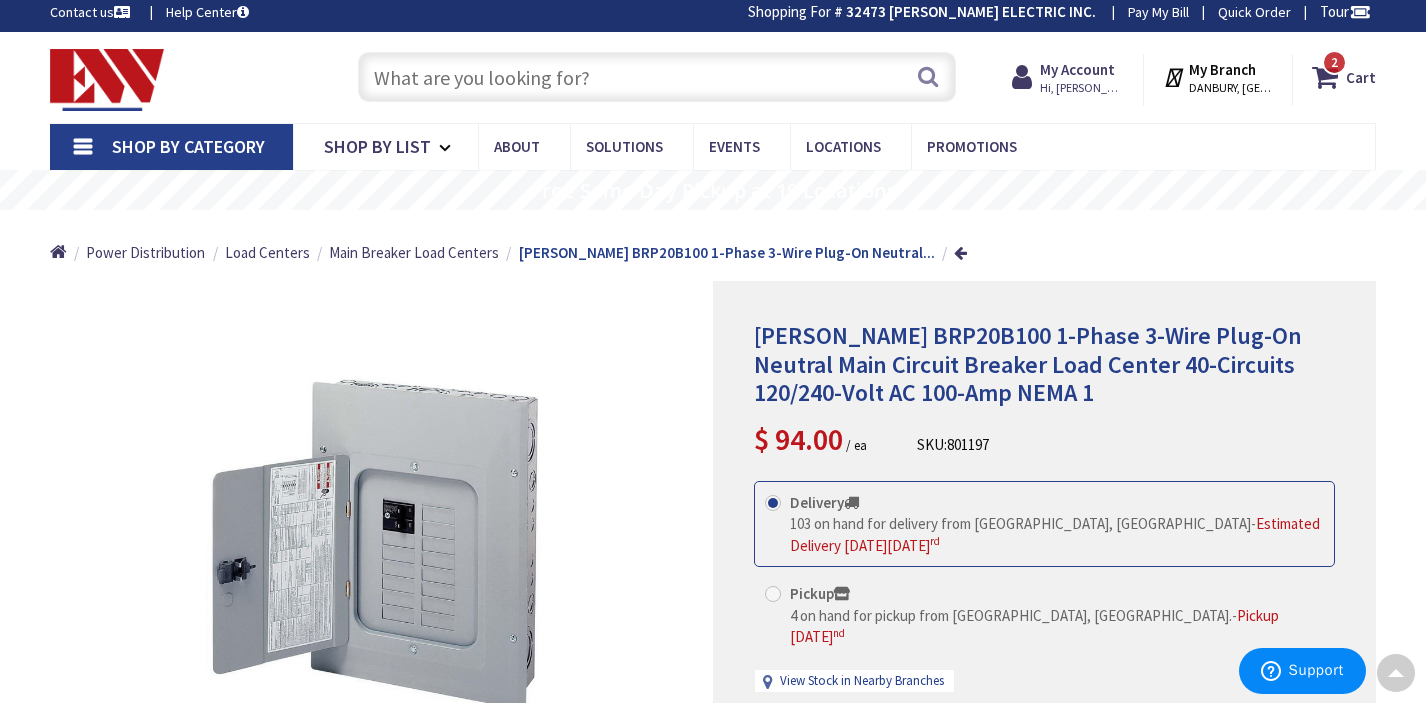 scroll, scrollTop: 0, scrollLeft: 0, axis: both 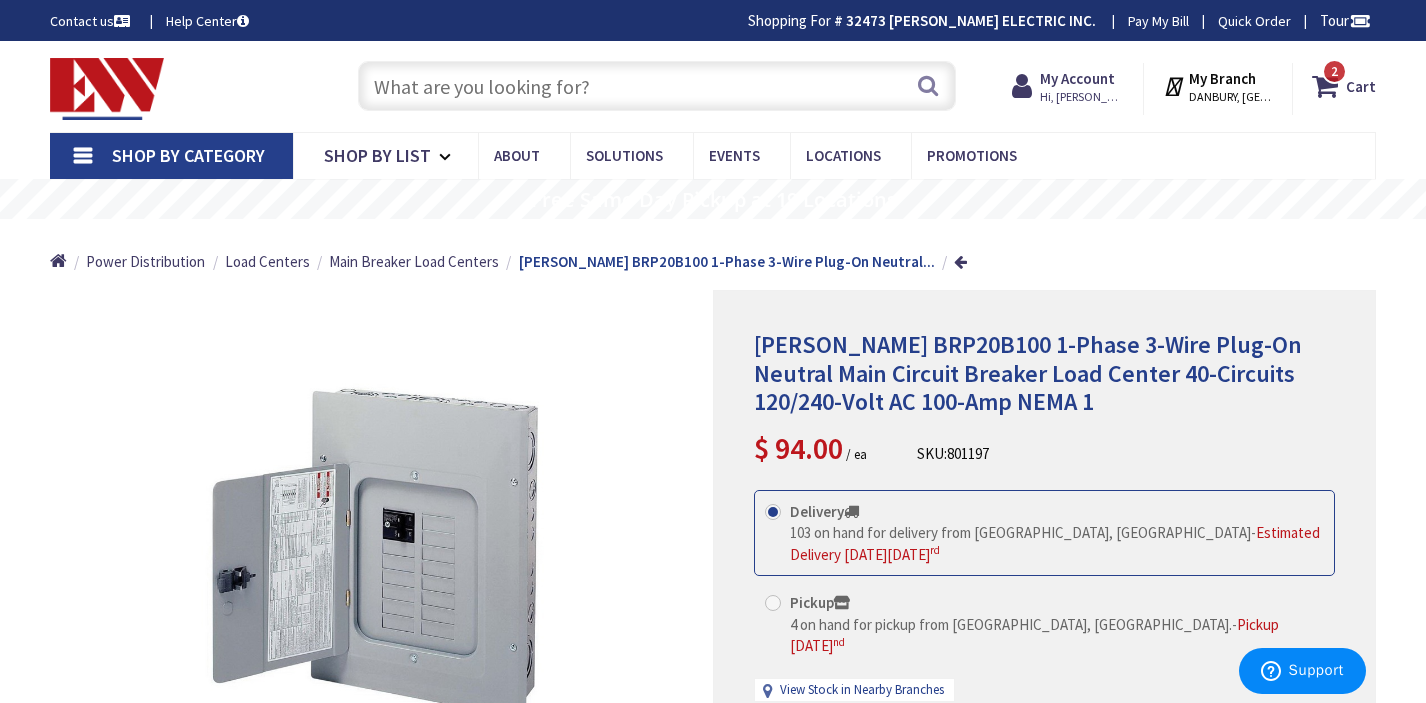 click at bounding box center (656, 86) 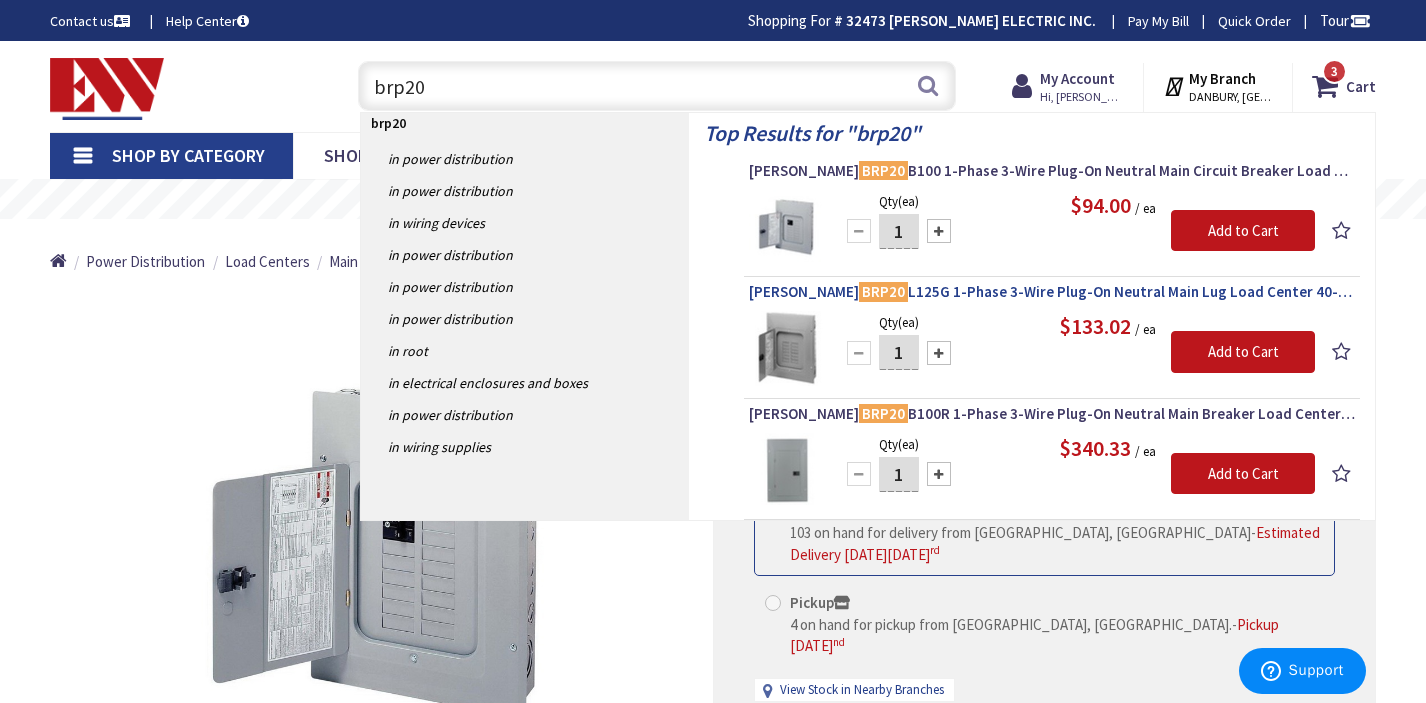 type on "brp20" 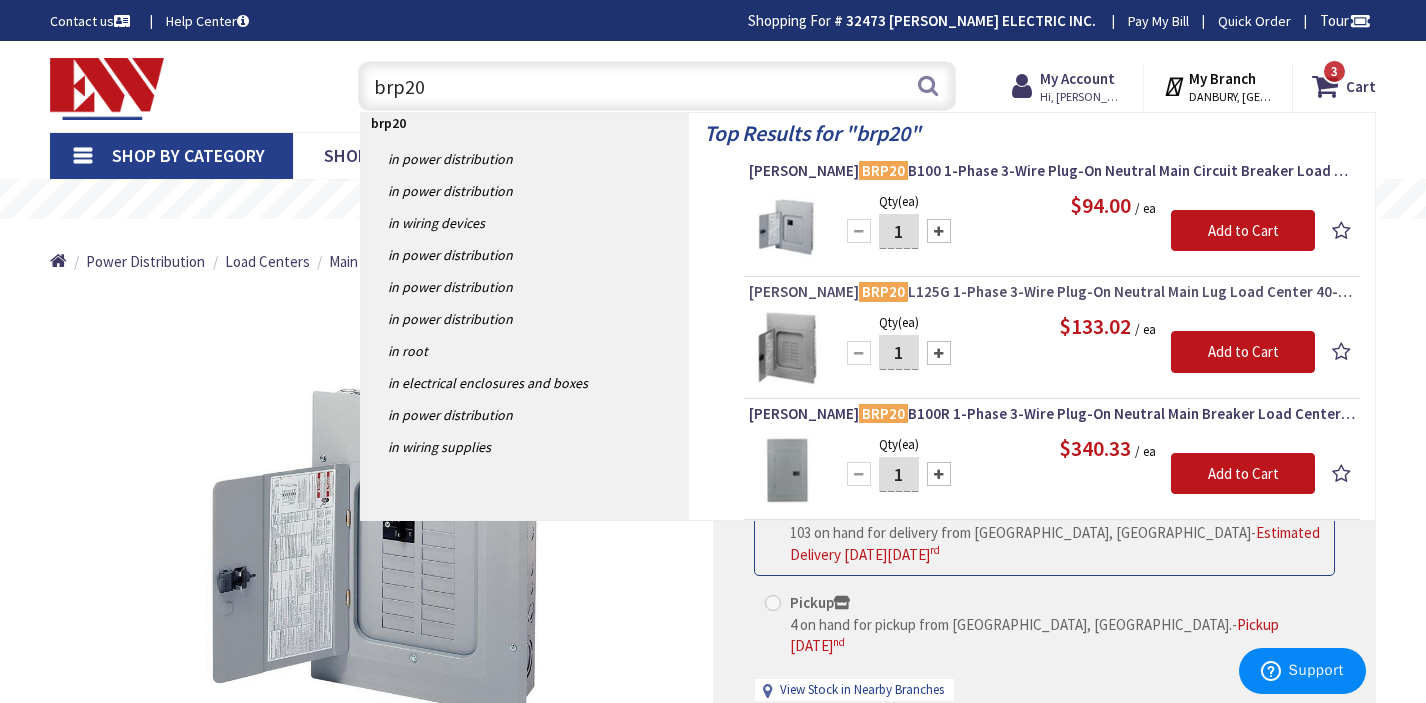 click on "Eaton  BRP20 L125G 1-Phase 3-Wire Plug-On Neutral Main Lug Load Center 40-Circuits 120/240-Volt AC 125-Amp NEMA 1" at bounding box center [1052, 292] 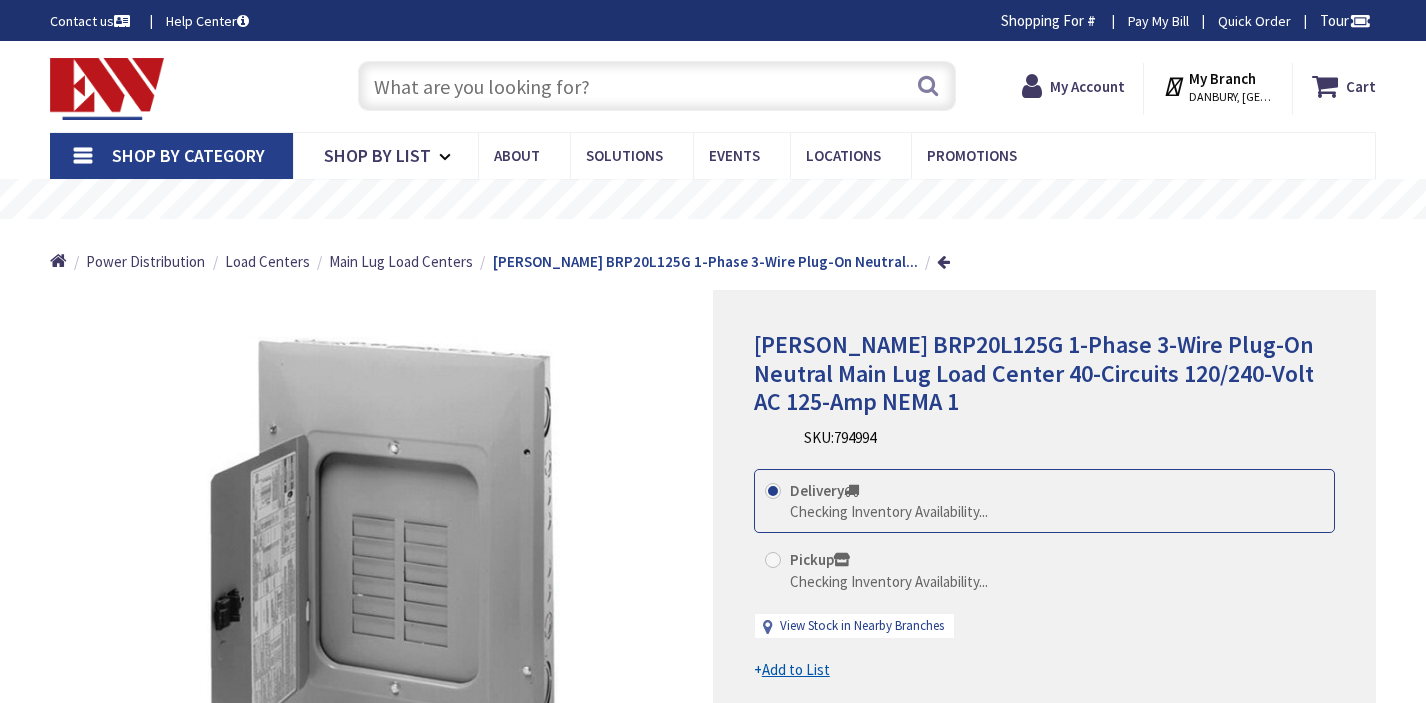 scroll, scrollTop: 0, scrollLeft: 0, axis: both 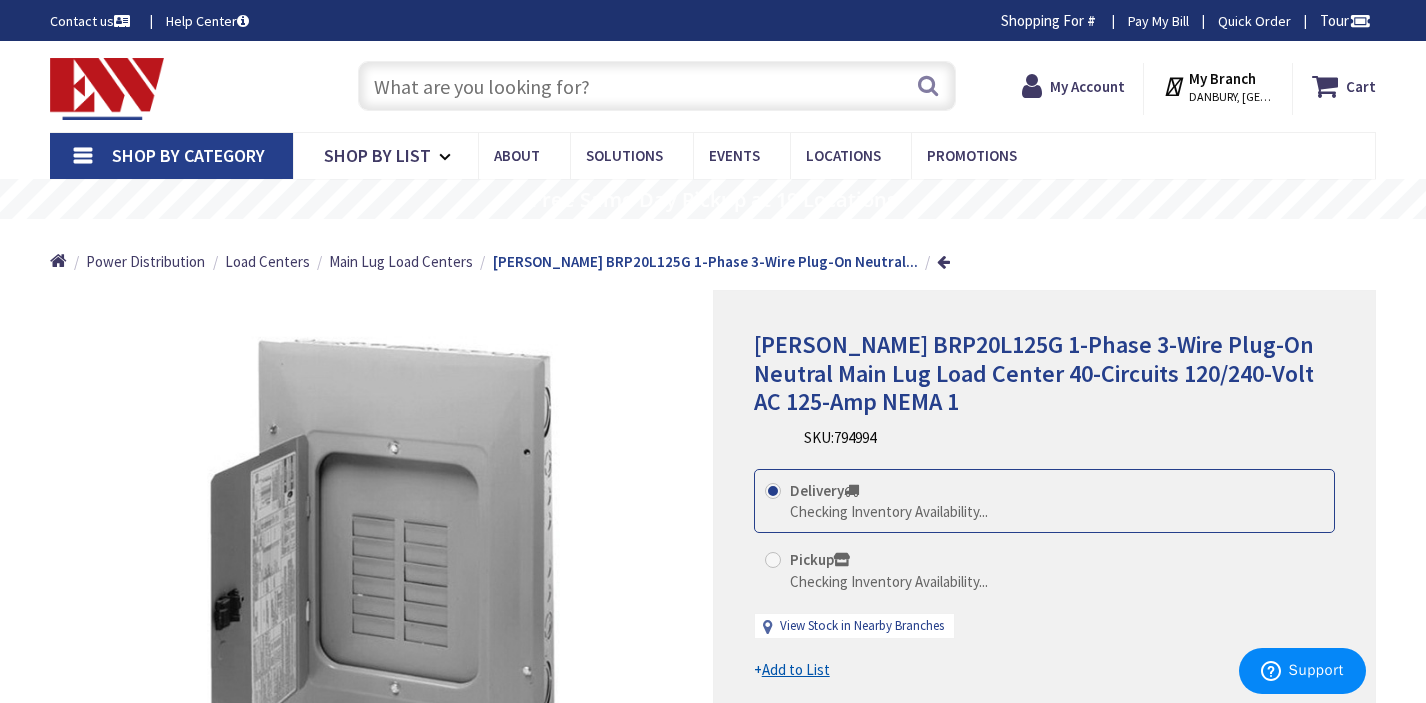 click at bounding box center (656, 86) 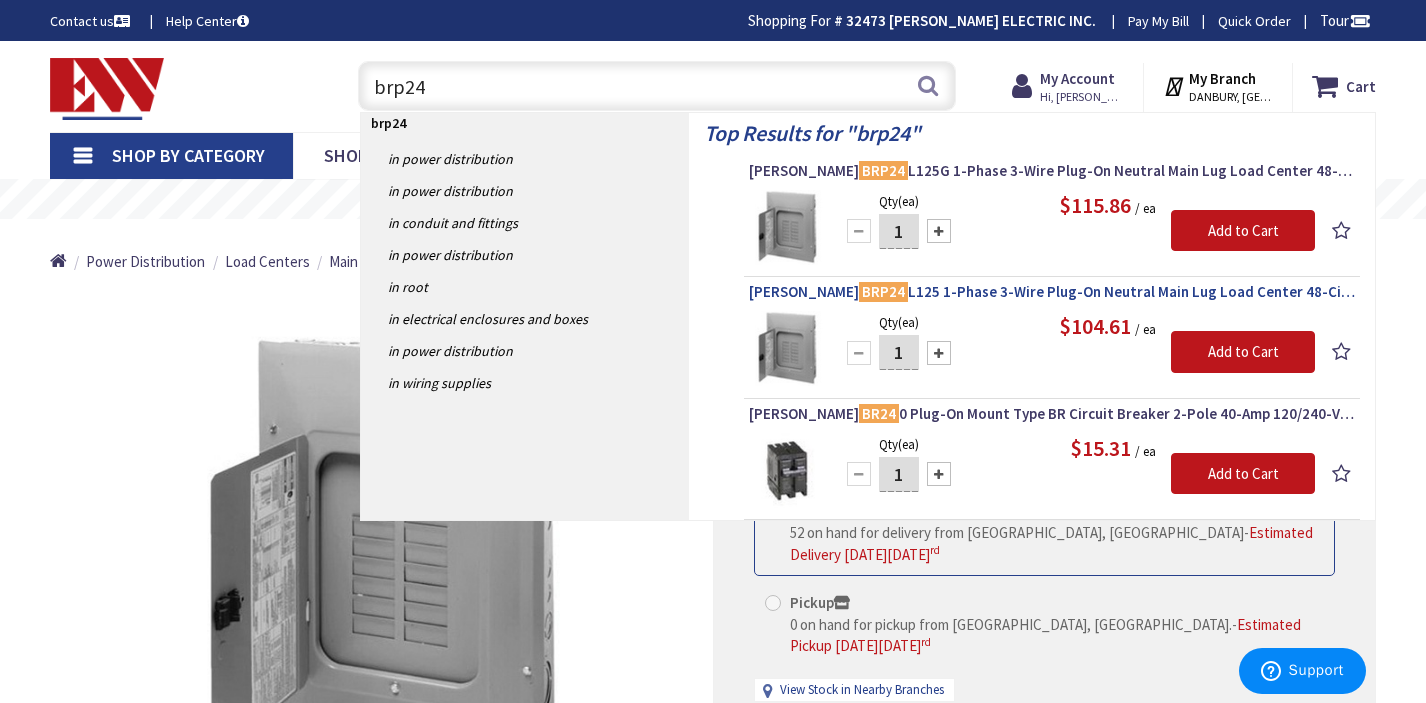 type on "brp24" 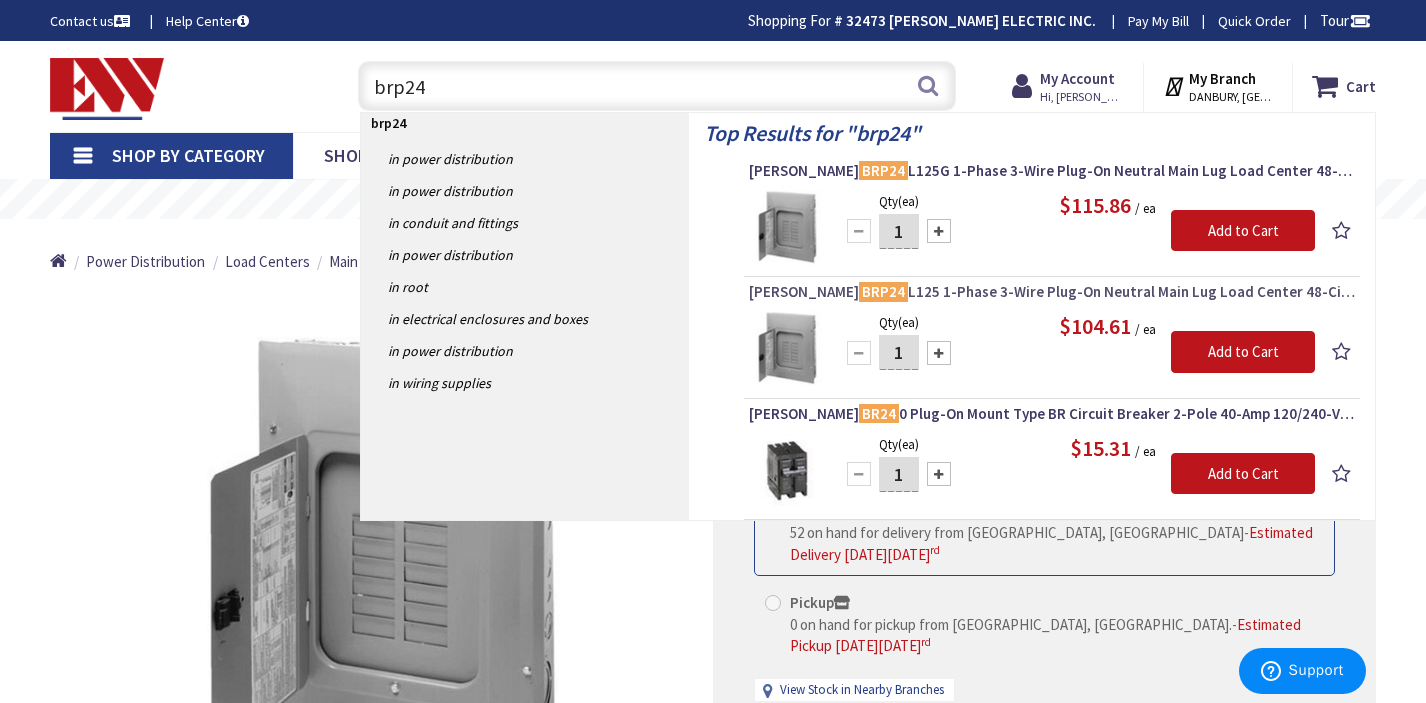 click on "Eaton  BRP24 L125 1-Phase 3-Wire Plug-On Neutral Main Lug Load Center 48-Circuits 120/240-Volt AC 125-Amp NEMA 1" at bounding box center (1052, 292) 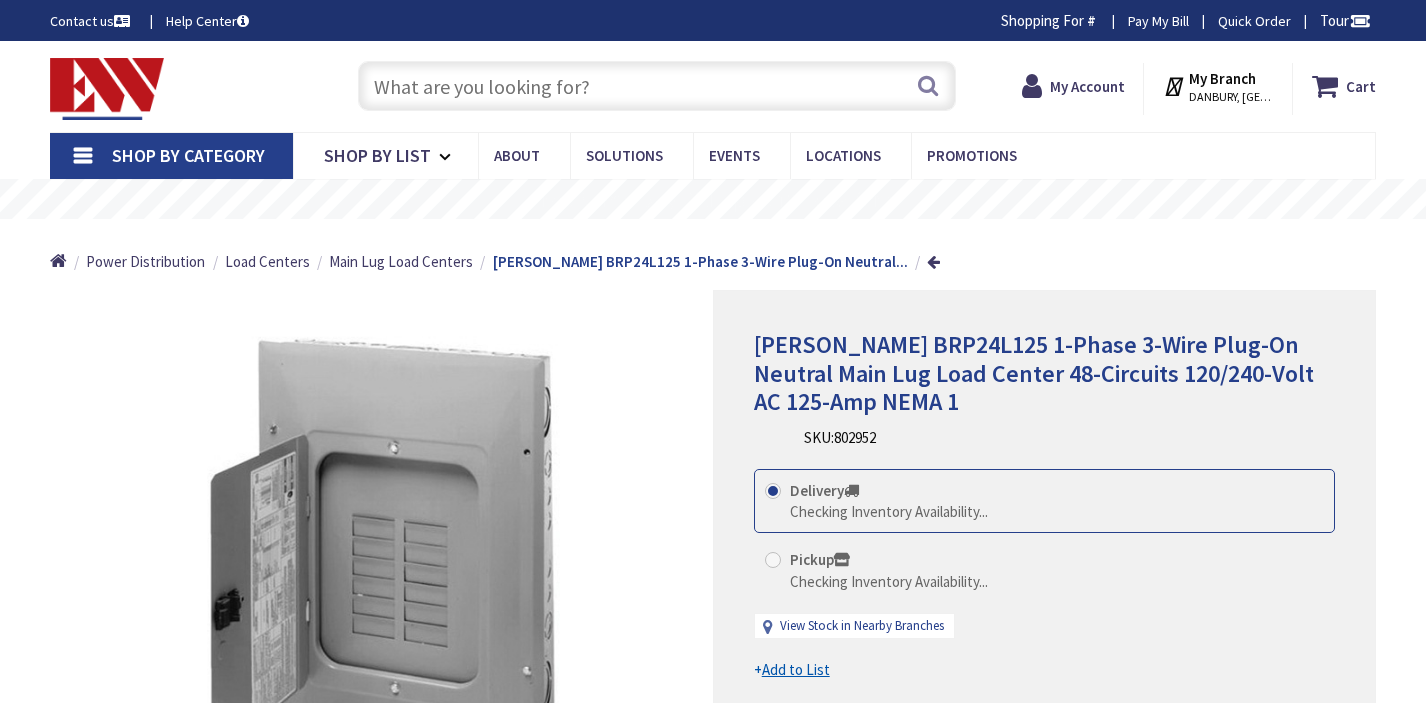 scroll, scrollTop: 0, scrollLeft: 0, axis: both 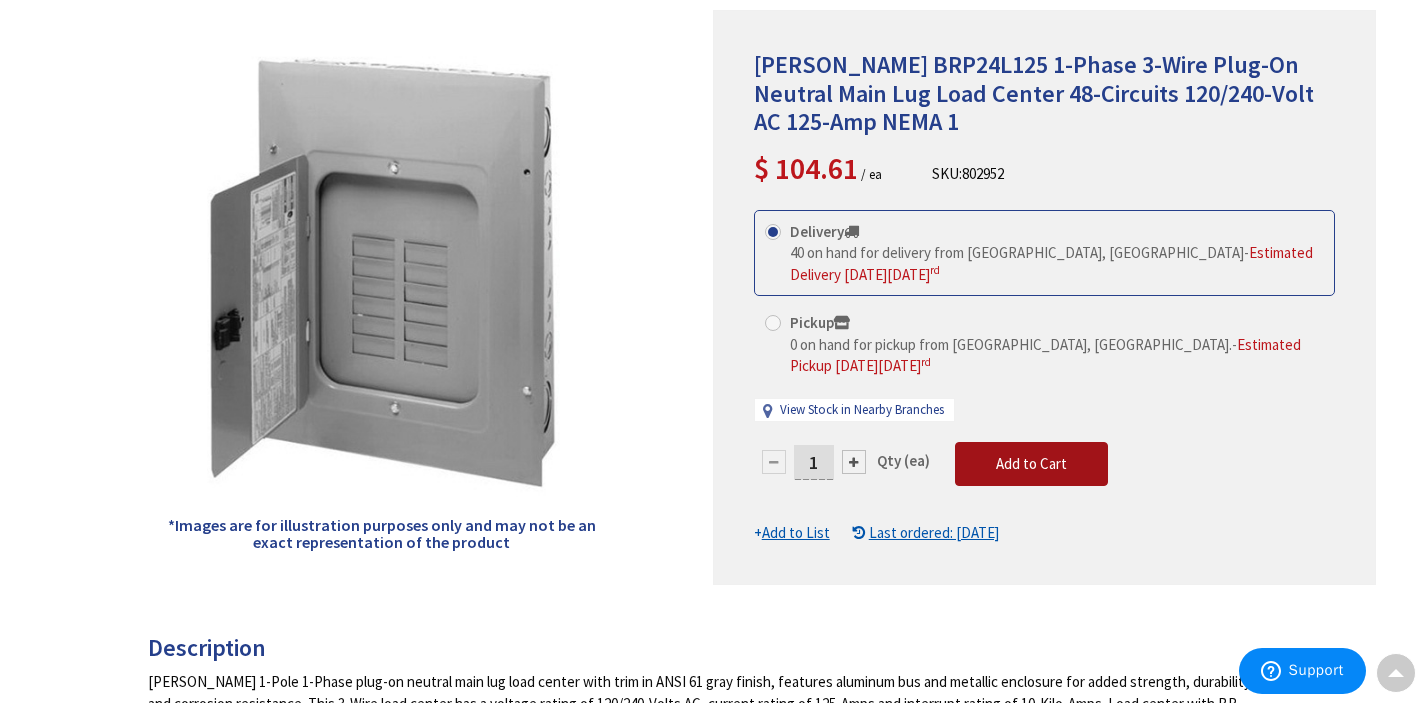 click on "Add to Cart" at bounding box center [1031, 464] 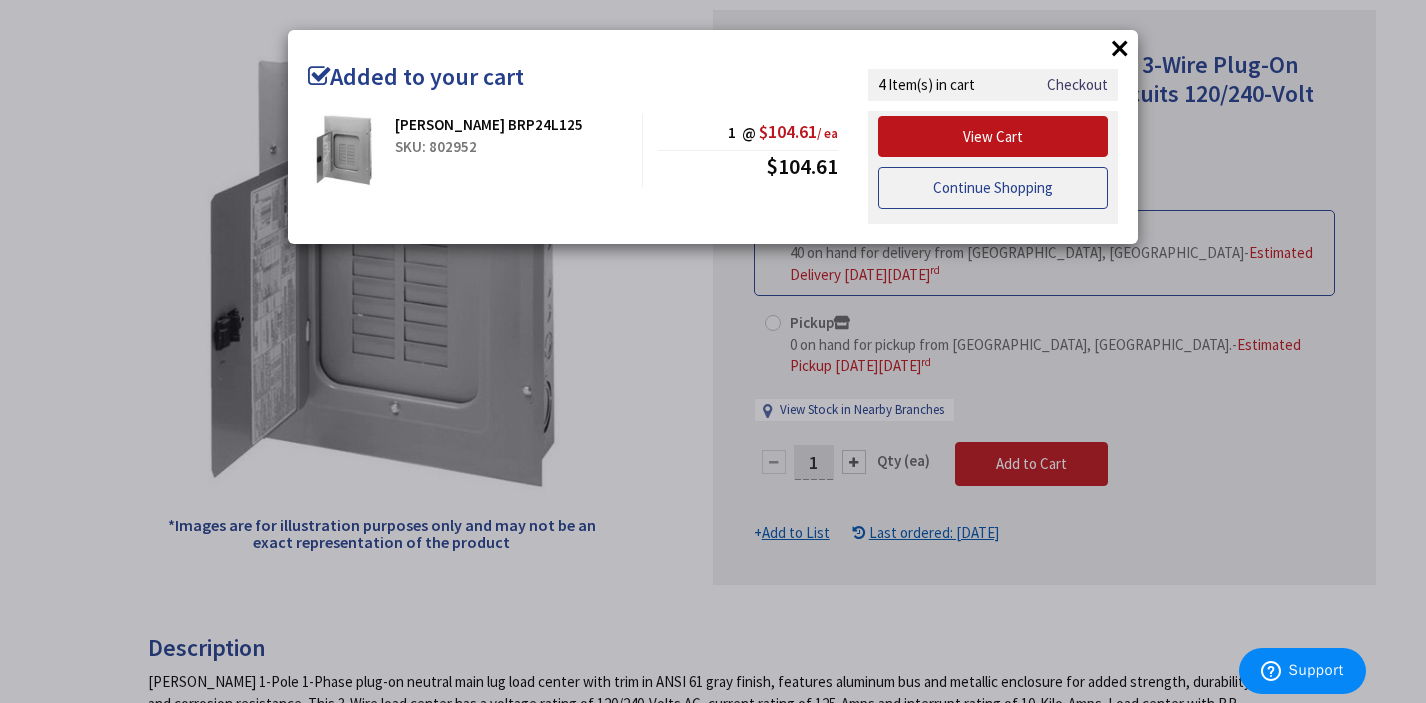 click on "Continue Shopping" at bounding box center [993, 188] 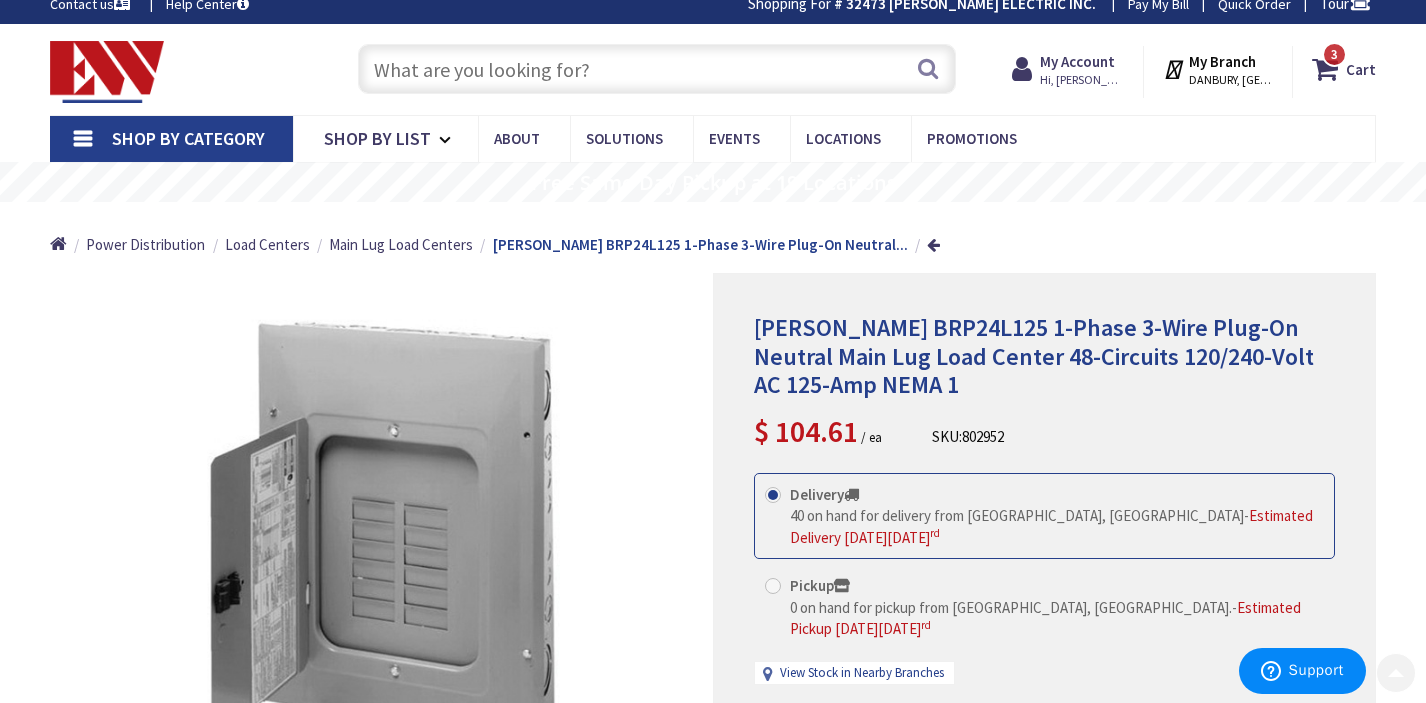 scroll, scrollTop: 0, scrollLeft: 0, axis: both 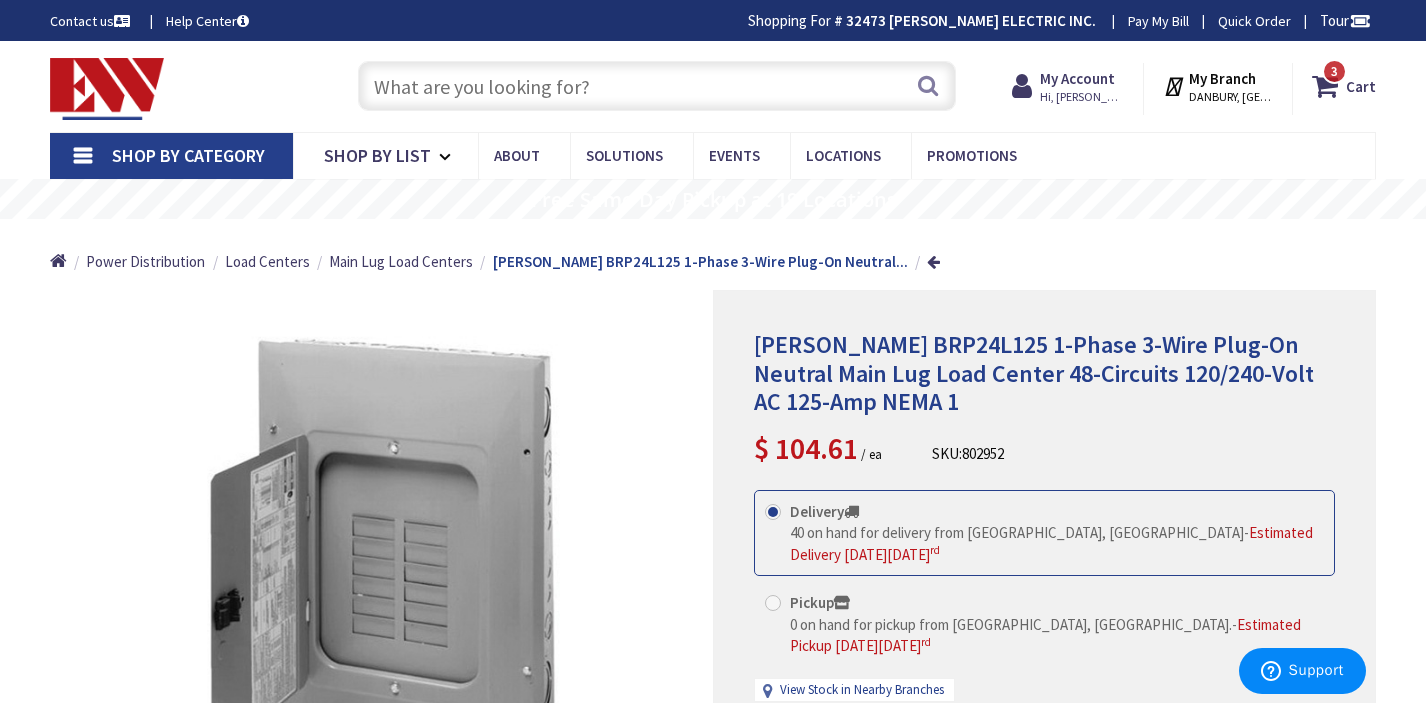 click at bounding box center (656, 86) 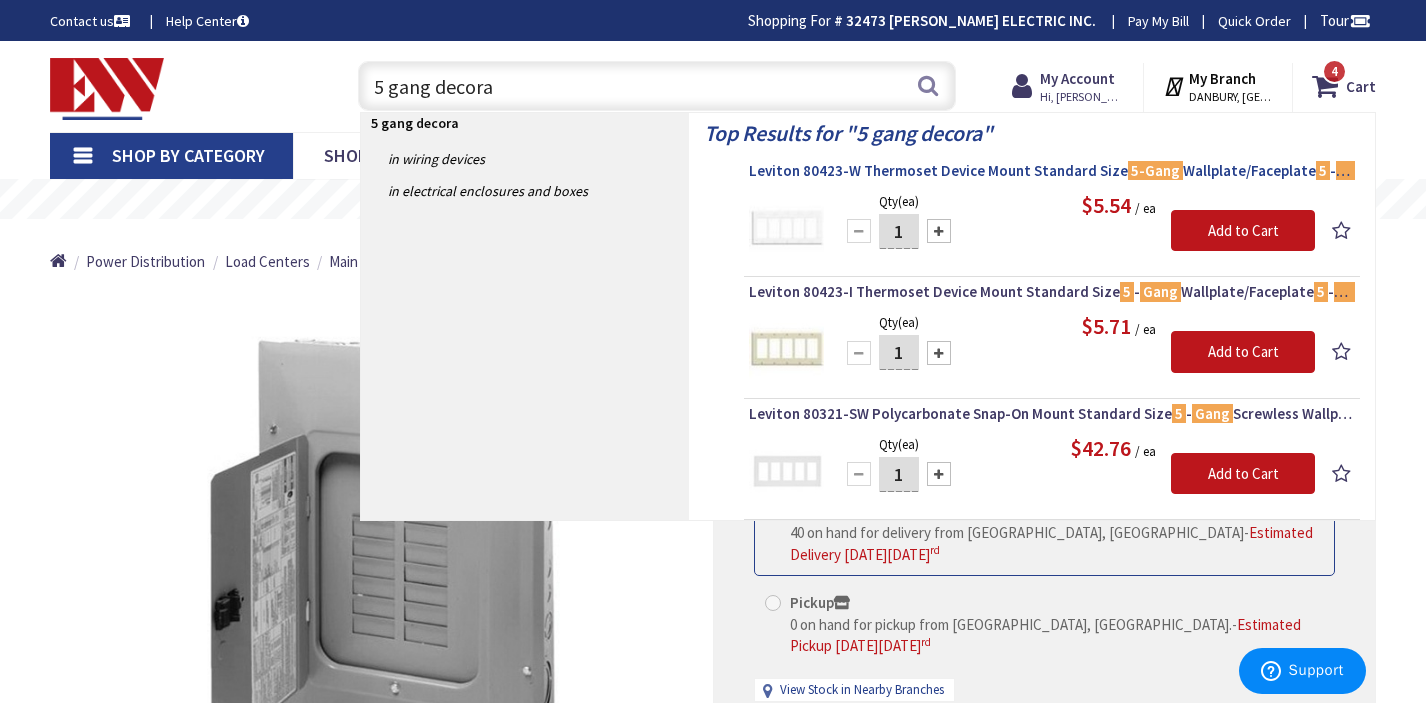 type on "5 gang decora" 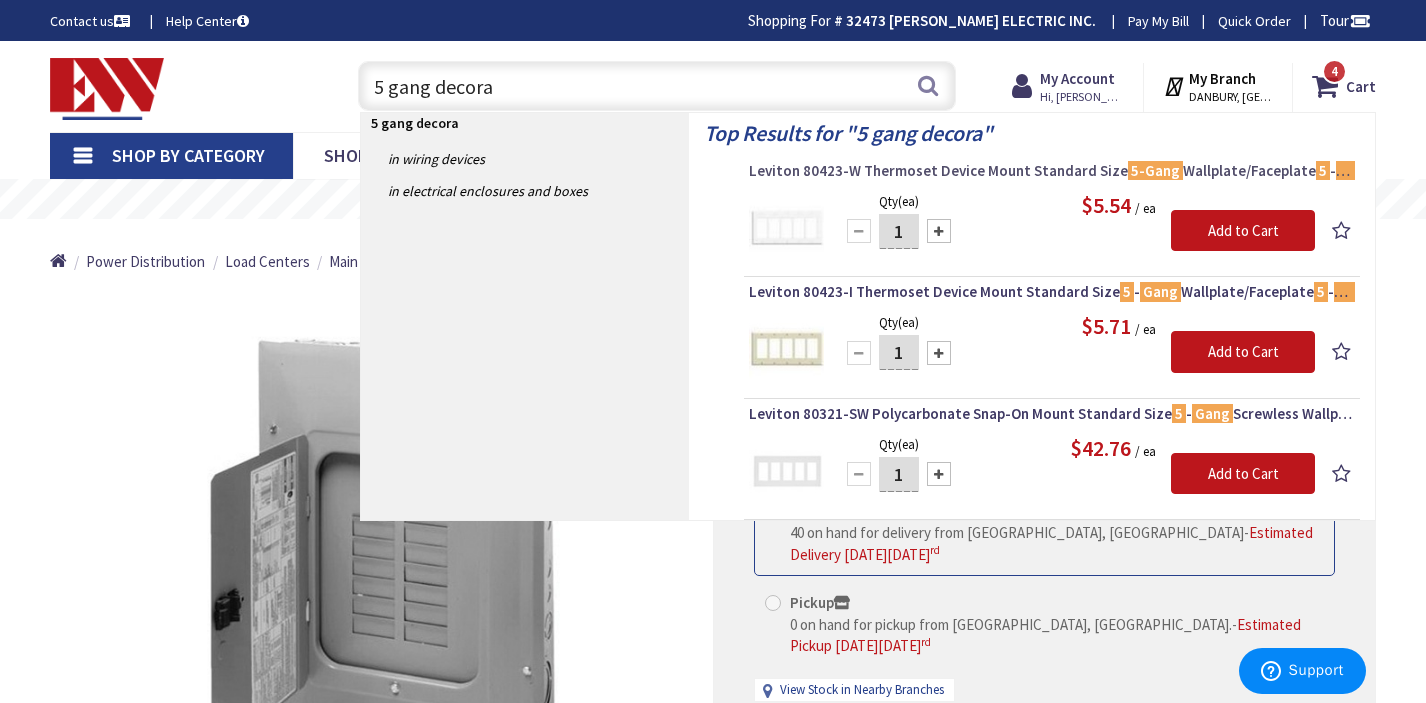 click on "Leviton 80423-W Thermoset Device Mount Standard Size  5-Gang  Wallplate/Faceplate  5 - Decora  White" at bounding box center (1052, 171) 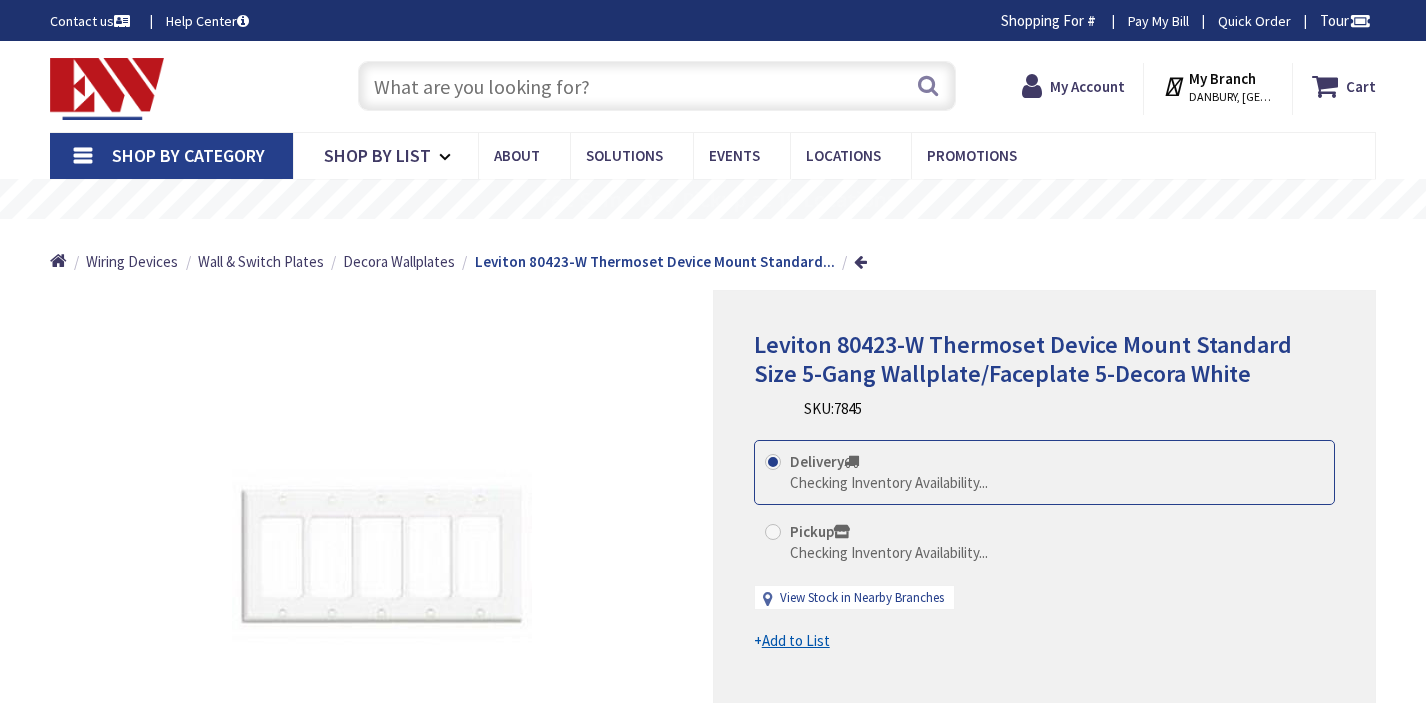 scroll, scrollTop: 0, scrollLeft: 0, axis: both 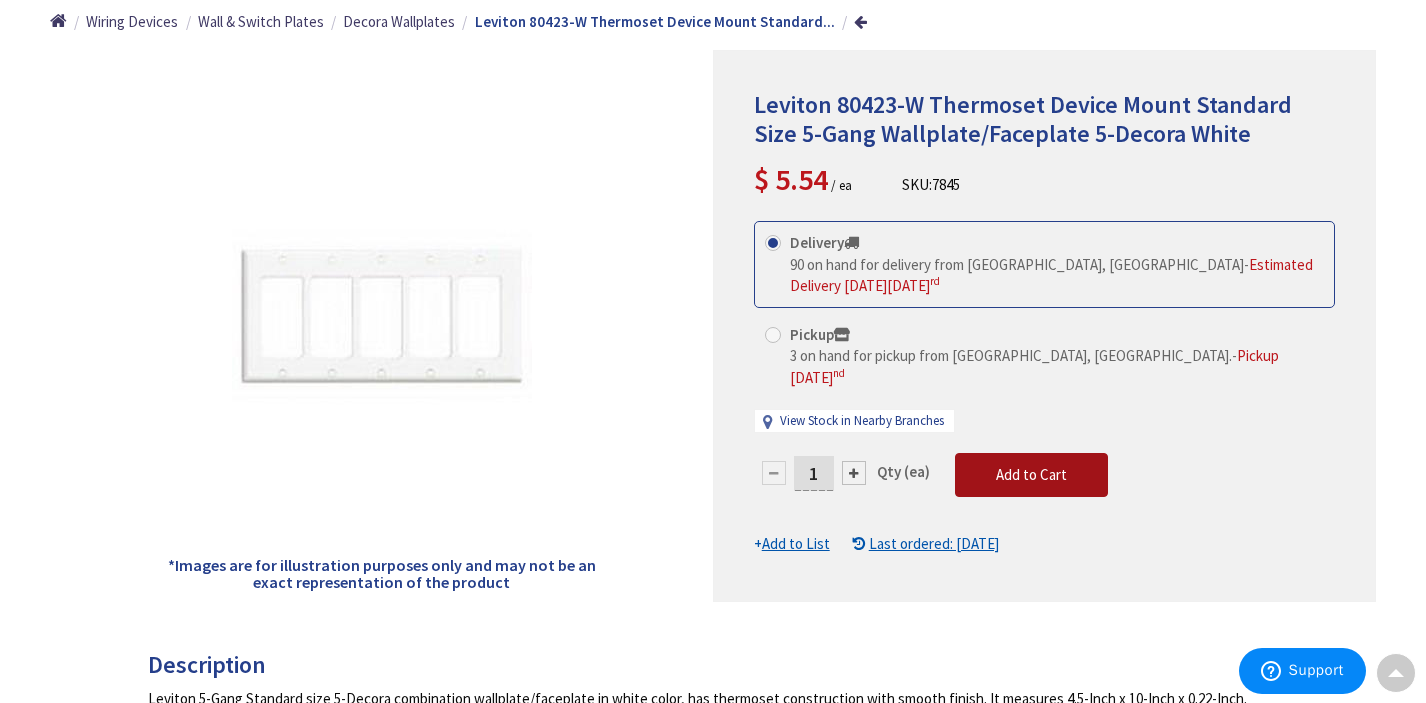 click on "Add to Cart" at bounding box center (1031, 474) 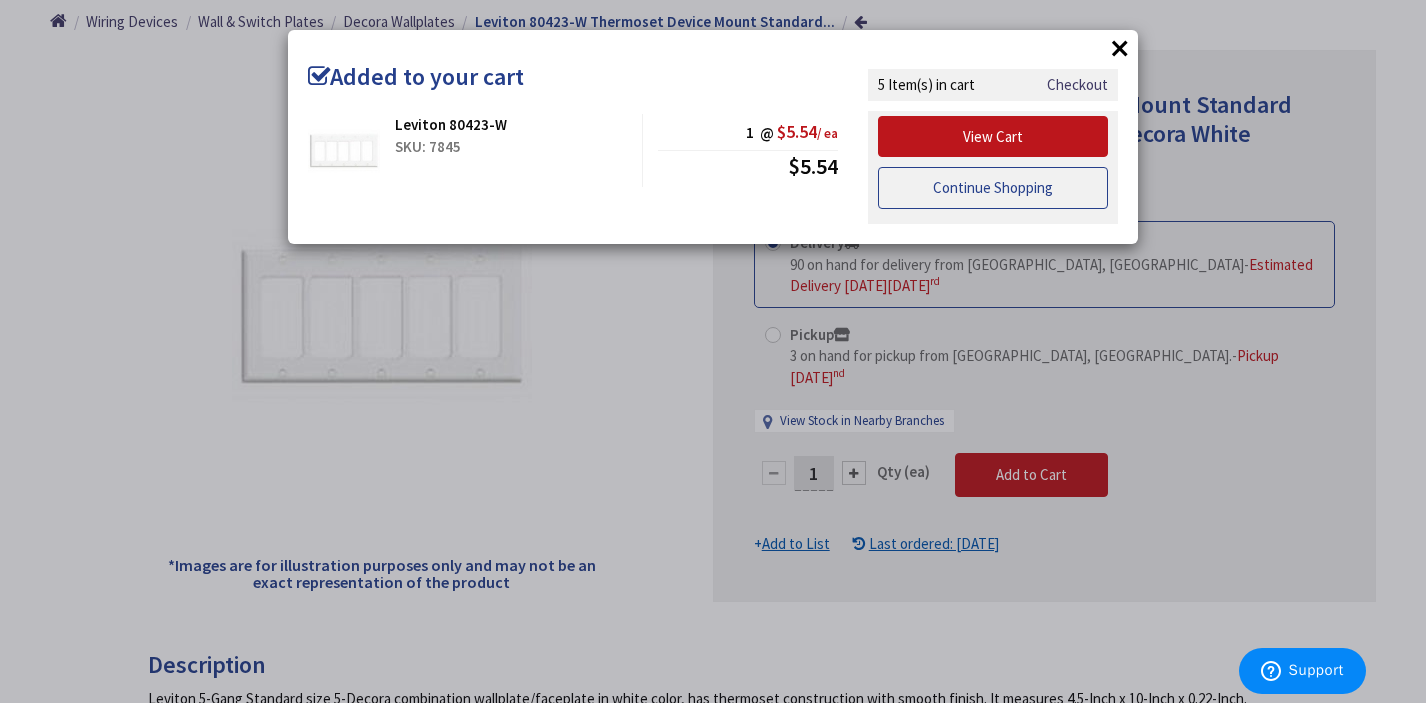 click on "Continue Shopping" at bounding box center (993, 188) 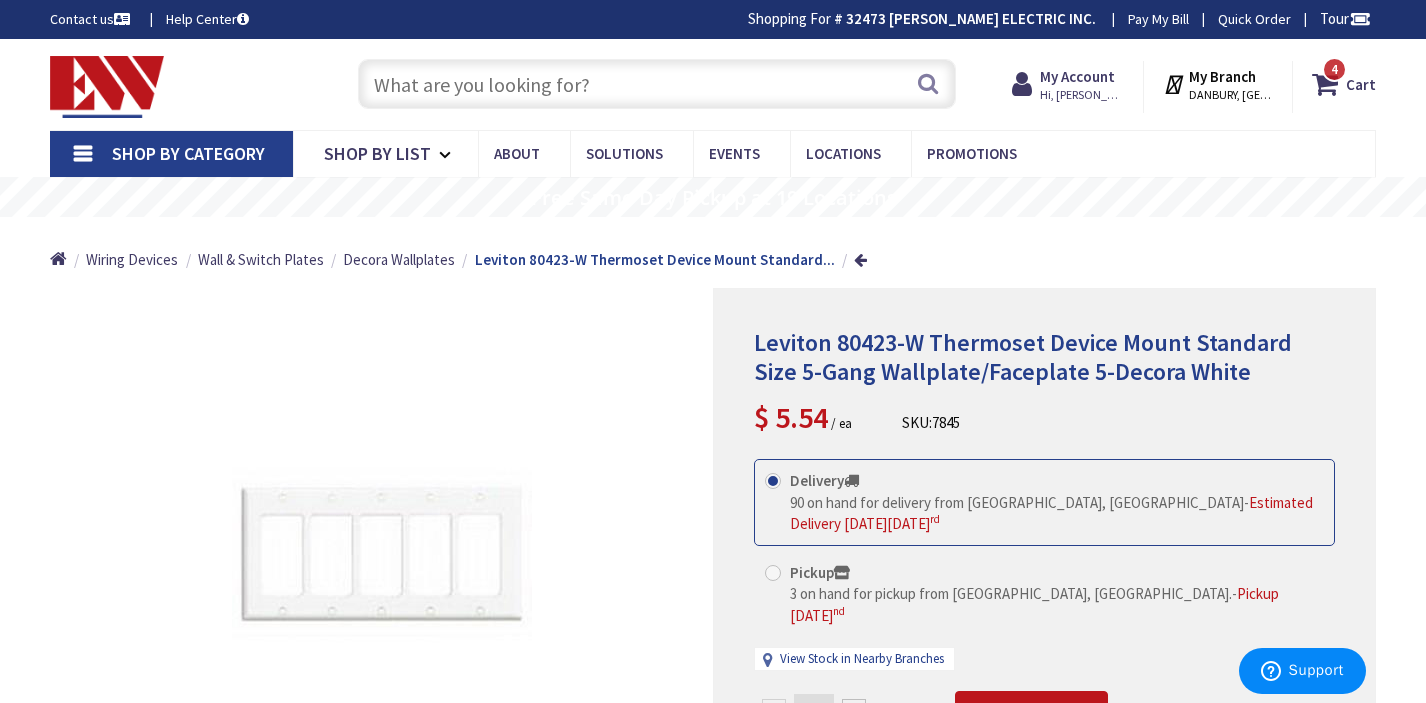 scroll, scrollTop: 0, scrollLeft: 0, axis: both 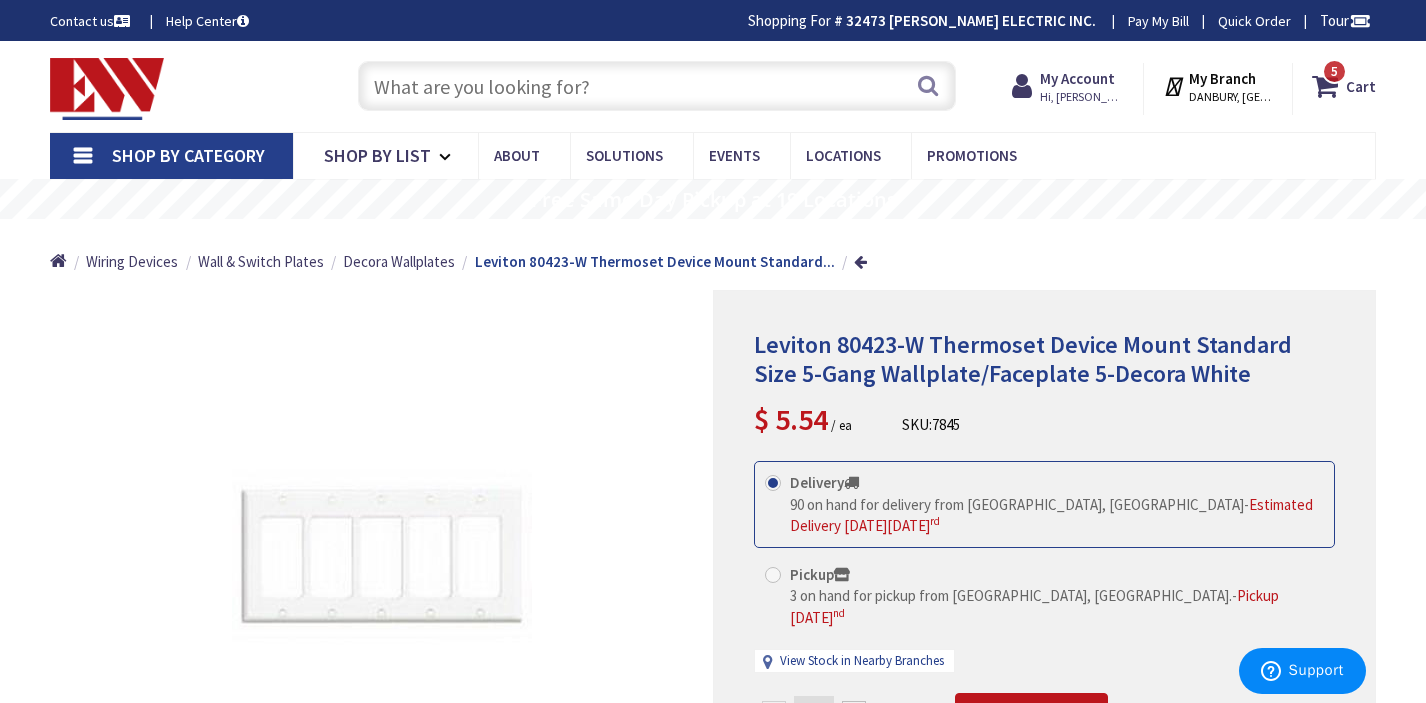 click at bounding box center [656, 86] 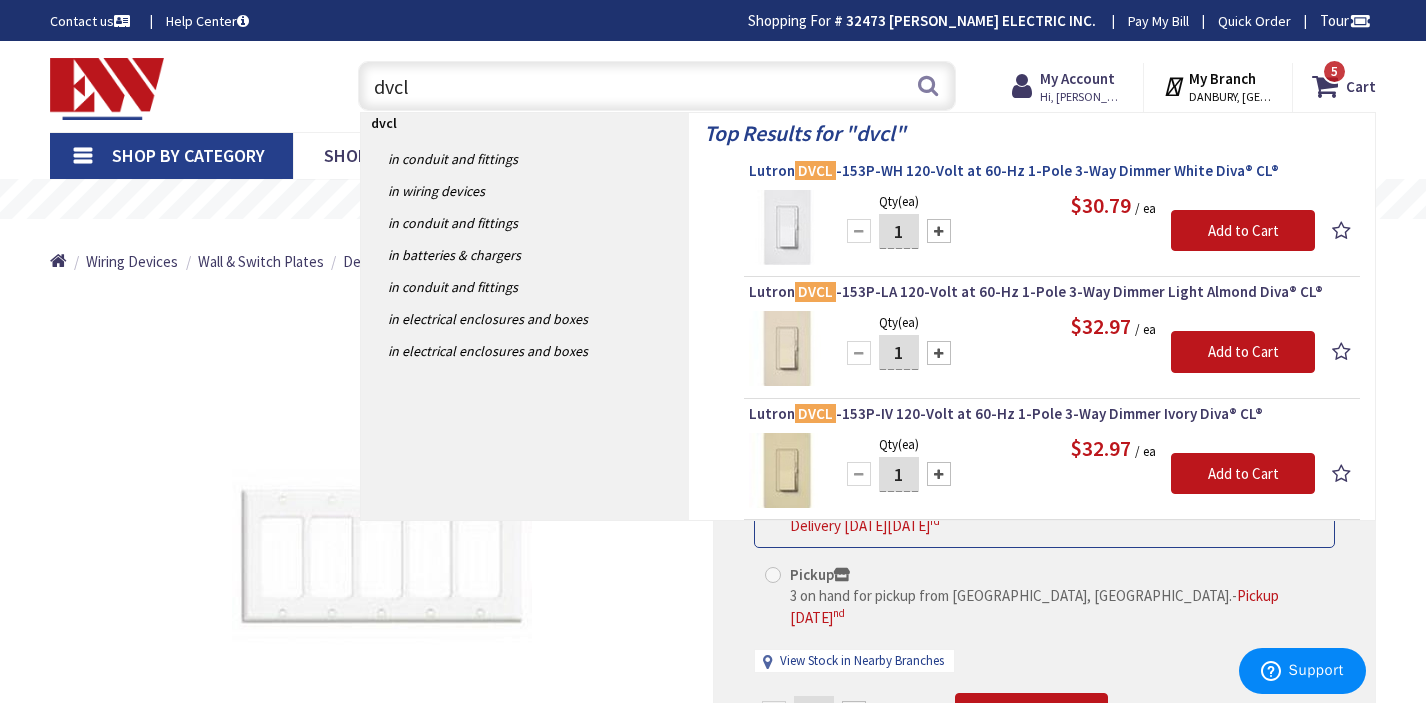 type on "dvcl" 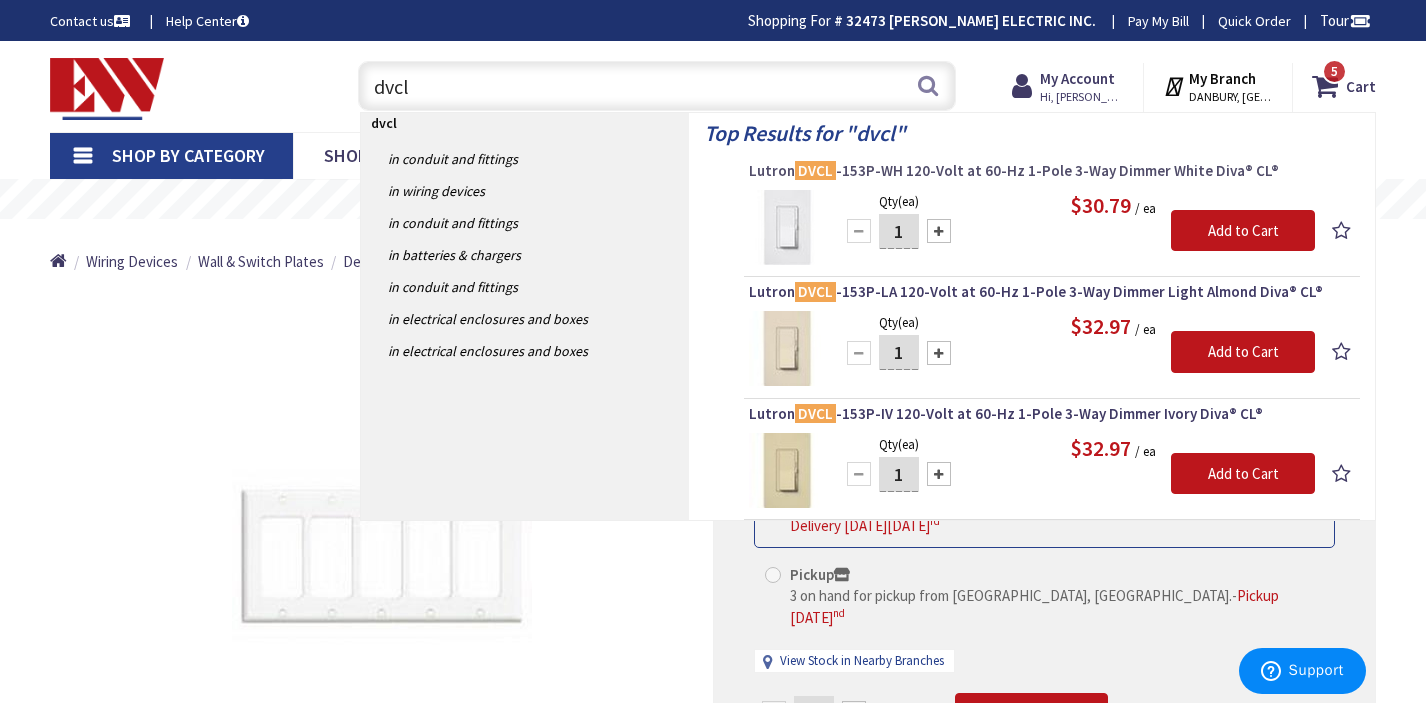 click on "Lutron  DVCL -153P-WH 120-Volt at 60-Hz 1-Pole 3-Way Dimmer White Diva® CL®" at bounding box center [1052, 171] 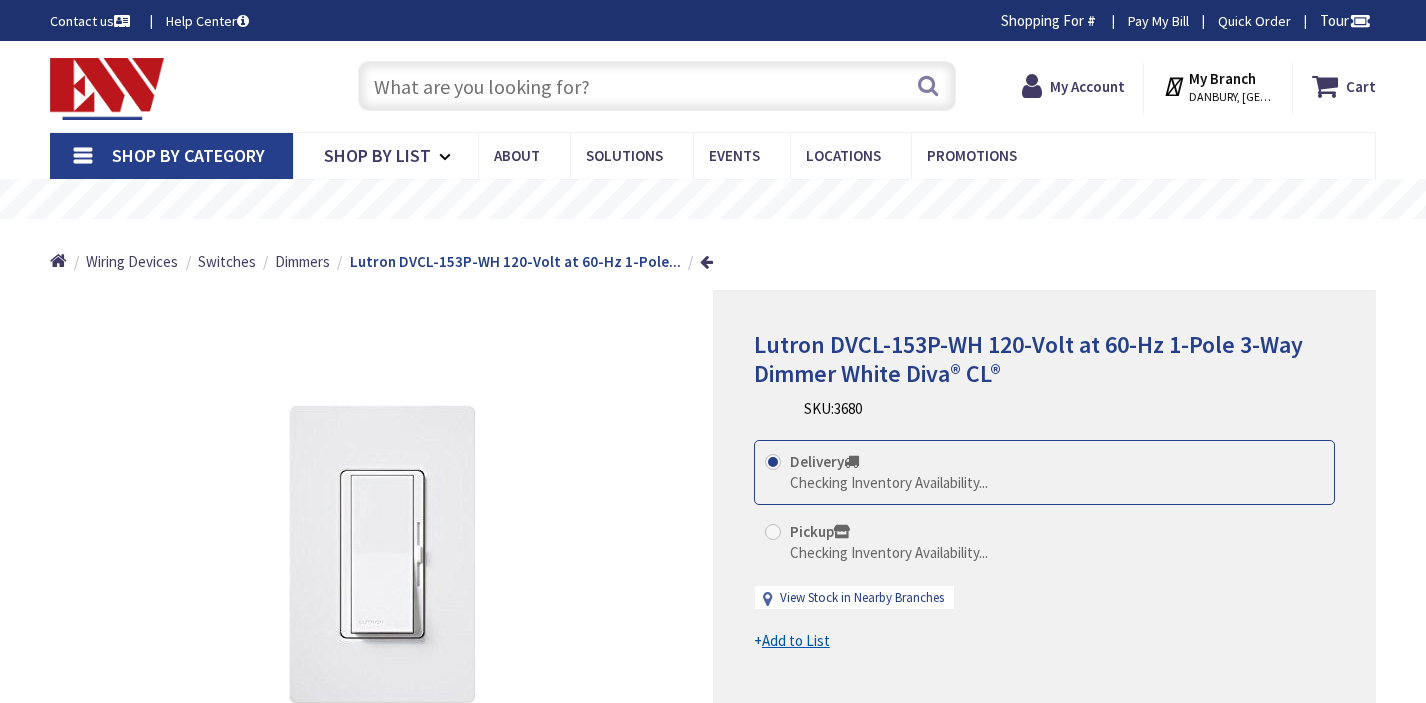 scroll, scrollTop: 0, scrollLeft: 0, axis: both 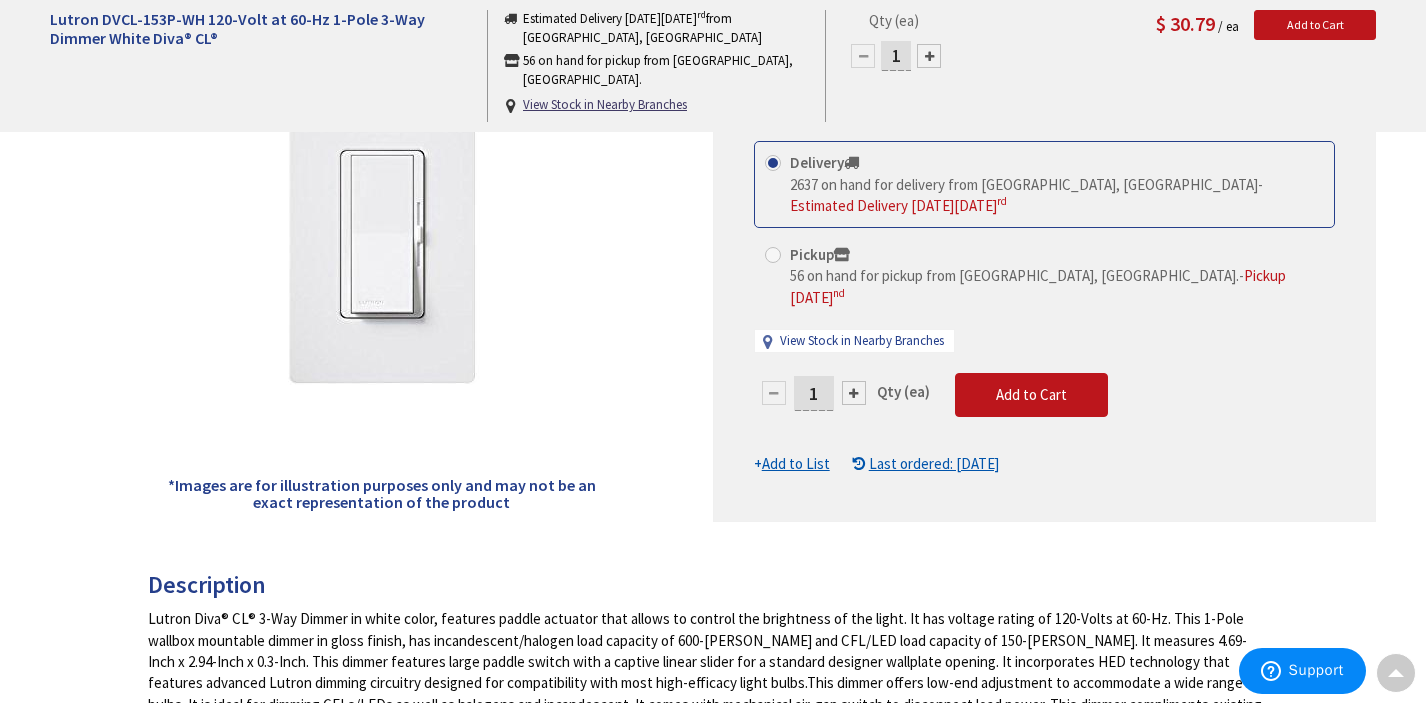 click on "1" at bounding box center [814, 393] 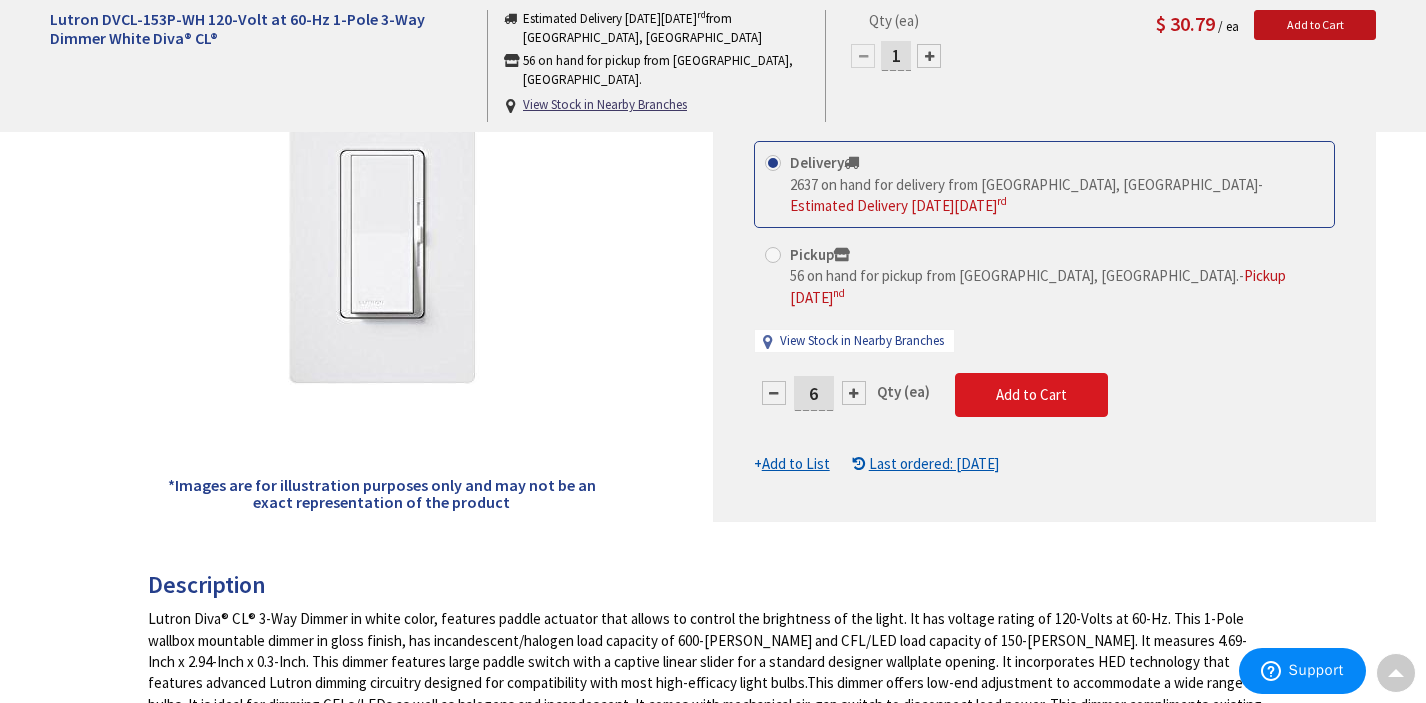 type on "6" 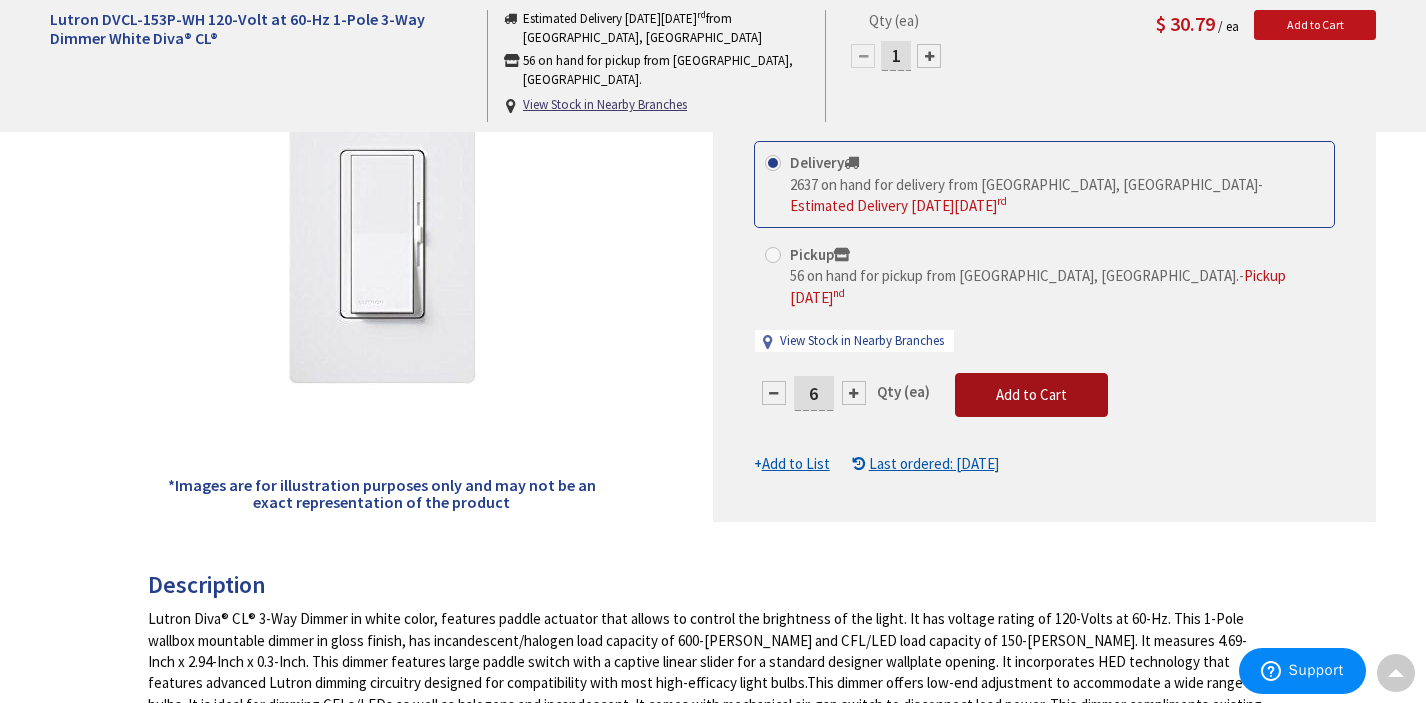 type on "6" 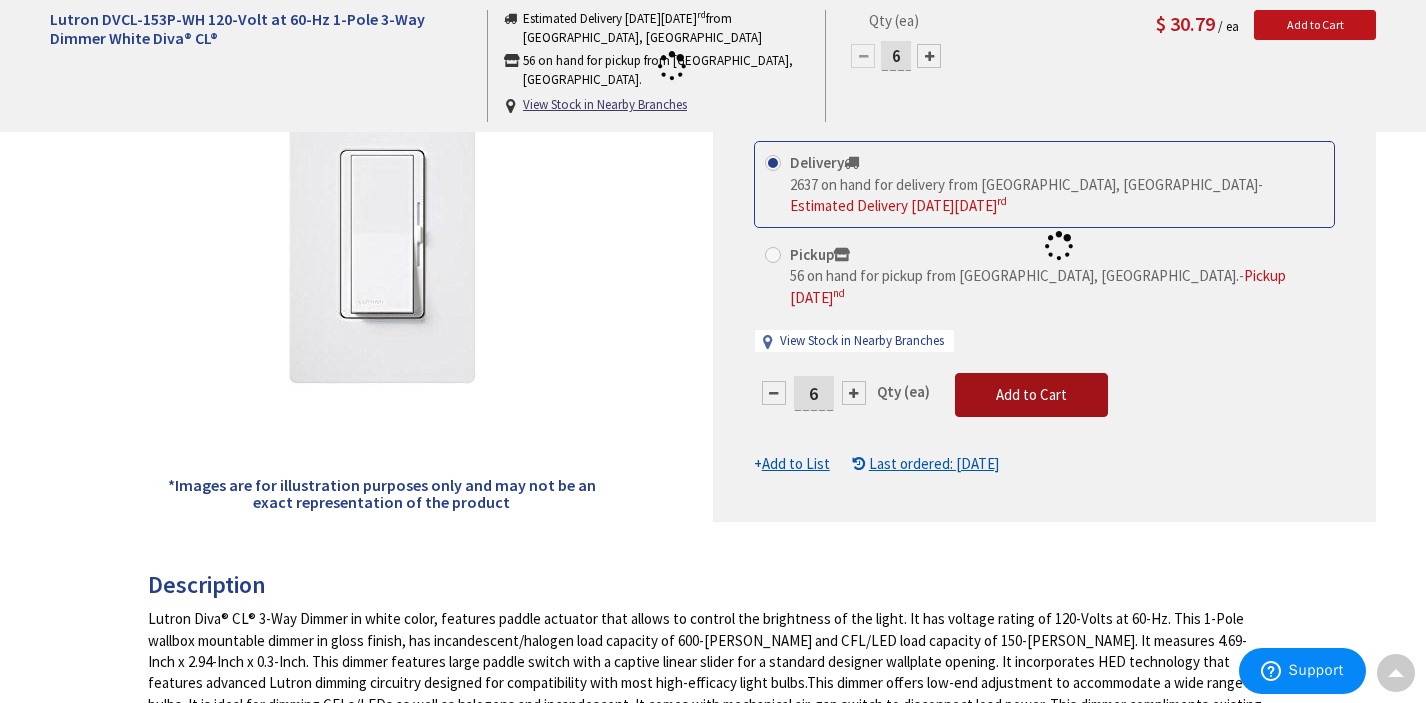 click on "This product is Discontinued
Delivery
2637 on hand for delivery from Middletown, CT
-  Estimated Delivery on Thursday, July 3 rd
Pickup
56 on hand for pickup from Danbury, CT.
-  Pickup Wednesday, July 2 nd
View Stock in Nearby Branches
6" at bounding box center (1044, 308) 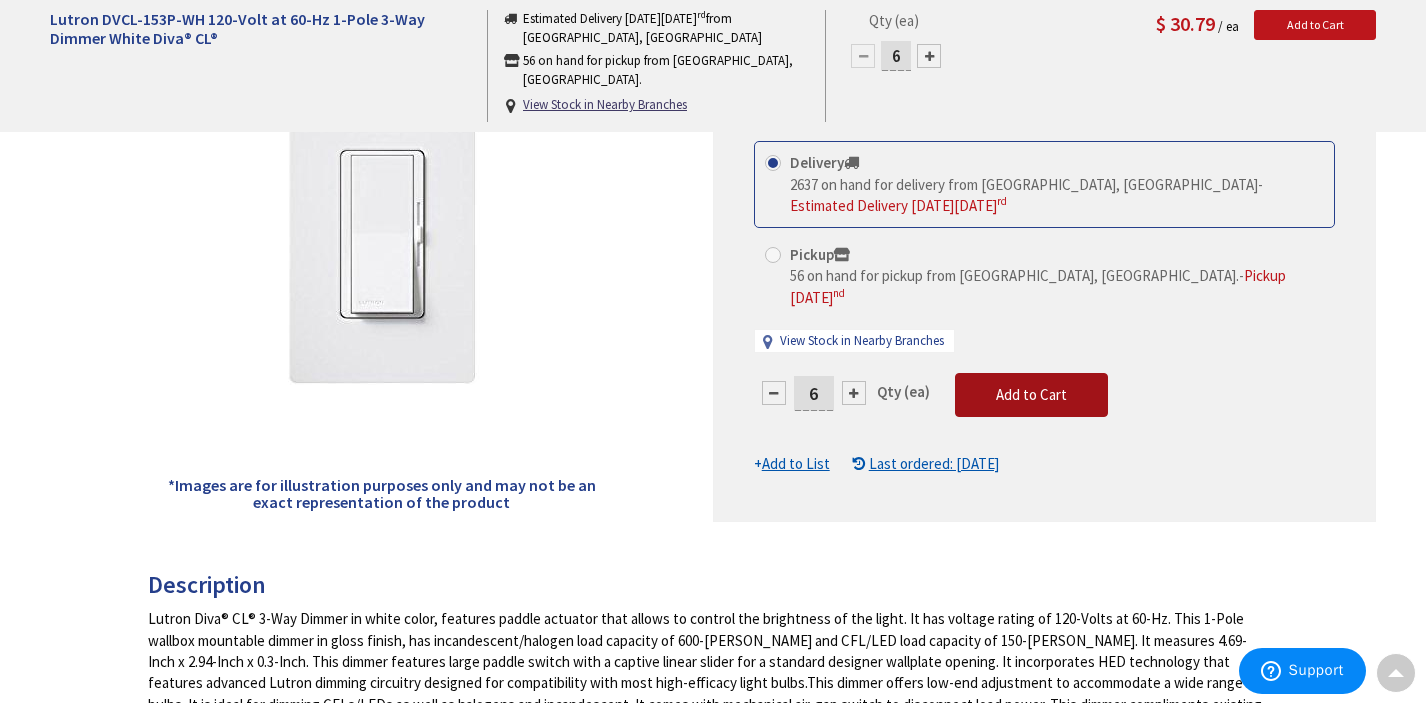 click on "Add to Cart" at bounding box center (1031, 394) 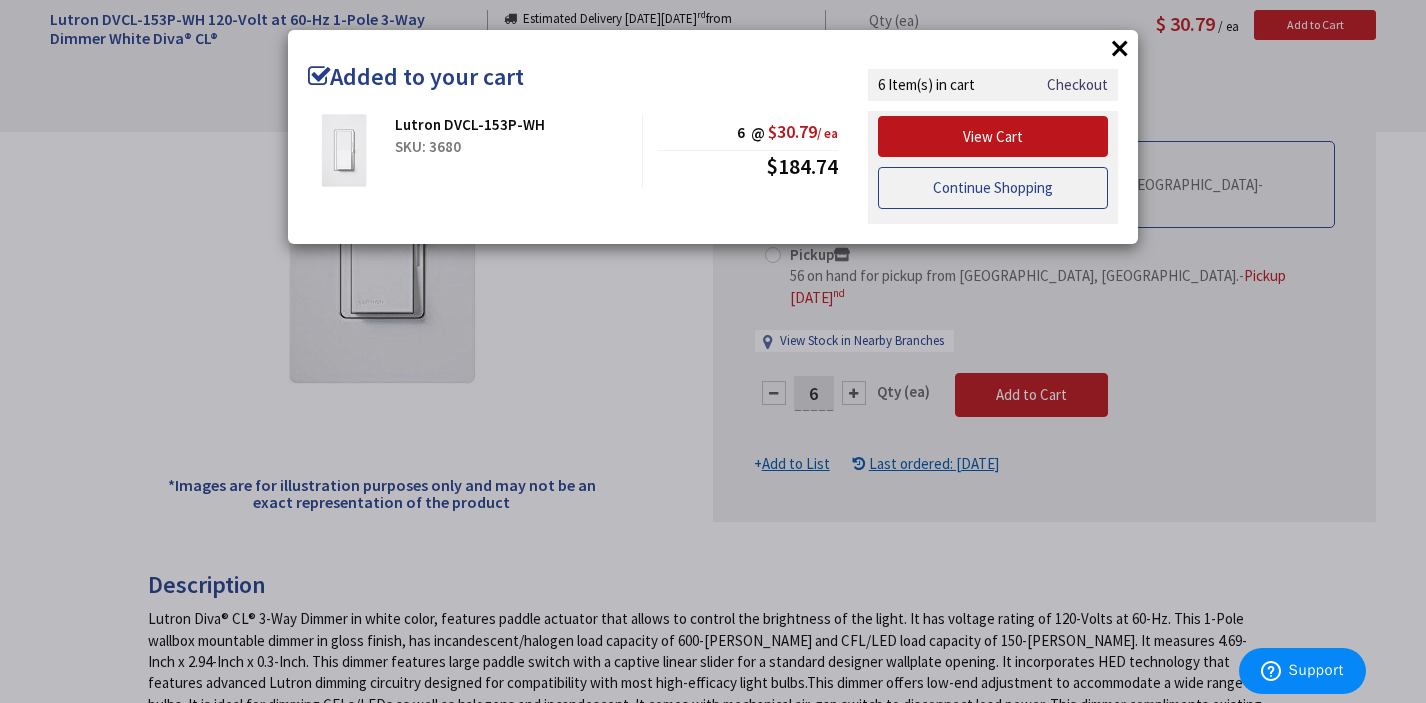 click on "Continue Shopping" at bounding box center (993, 188) 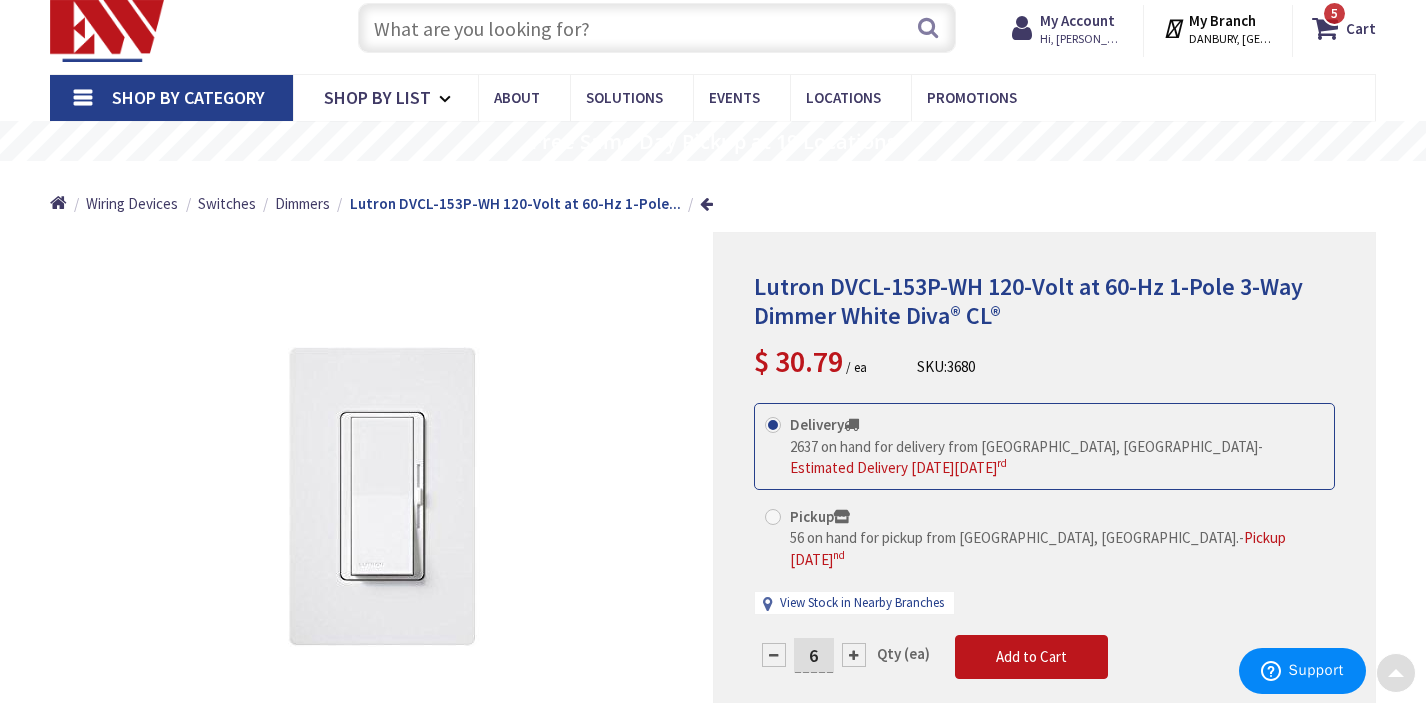scroll, scrollTop: 0, scrollLeft: 0, axis: both 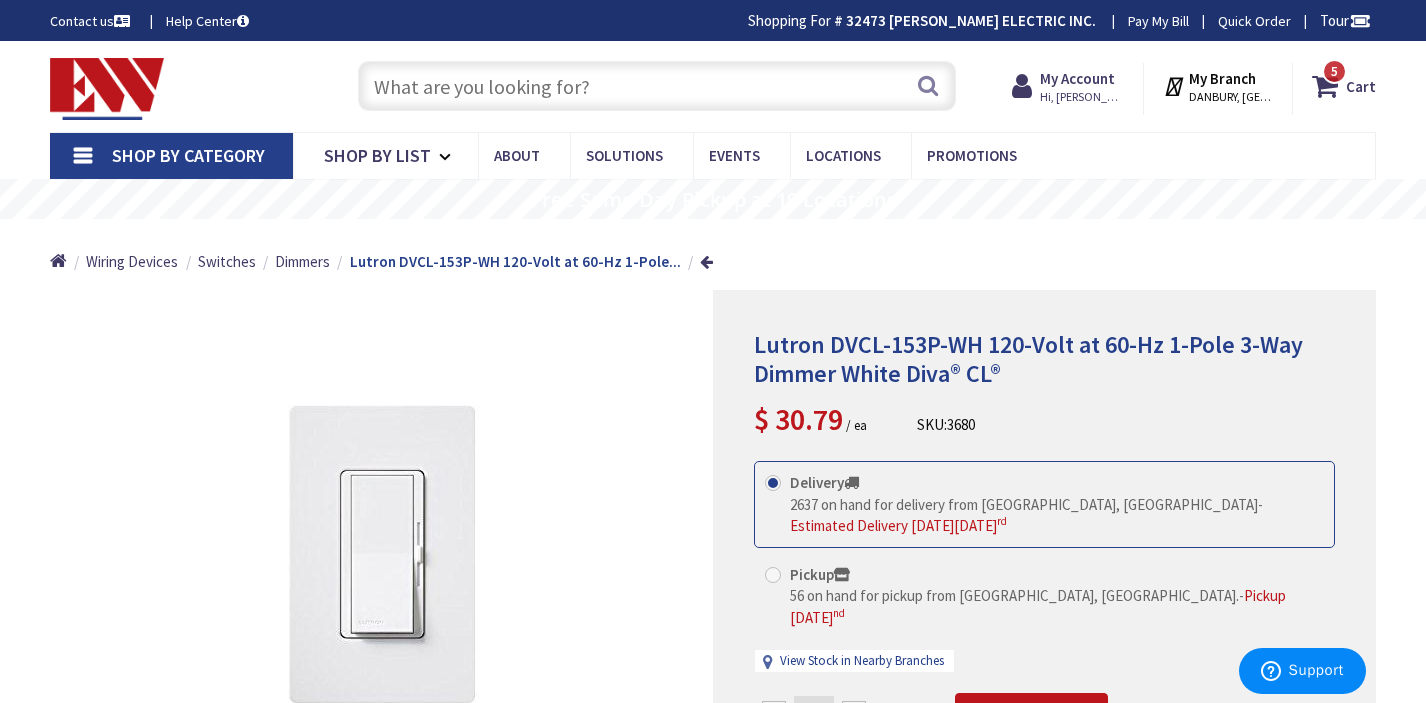 click at bounding box center [656, 86] 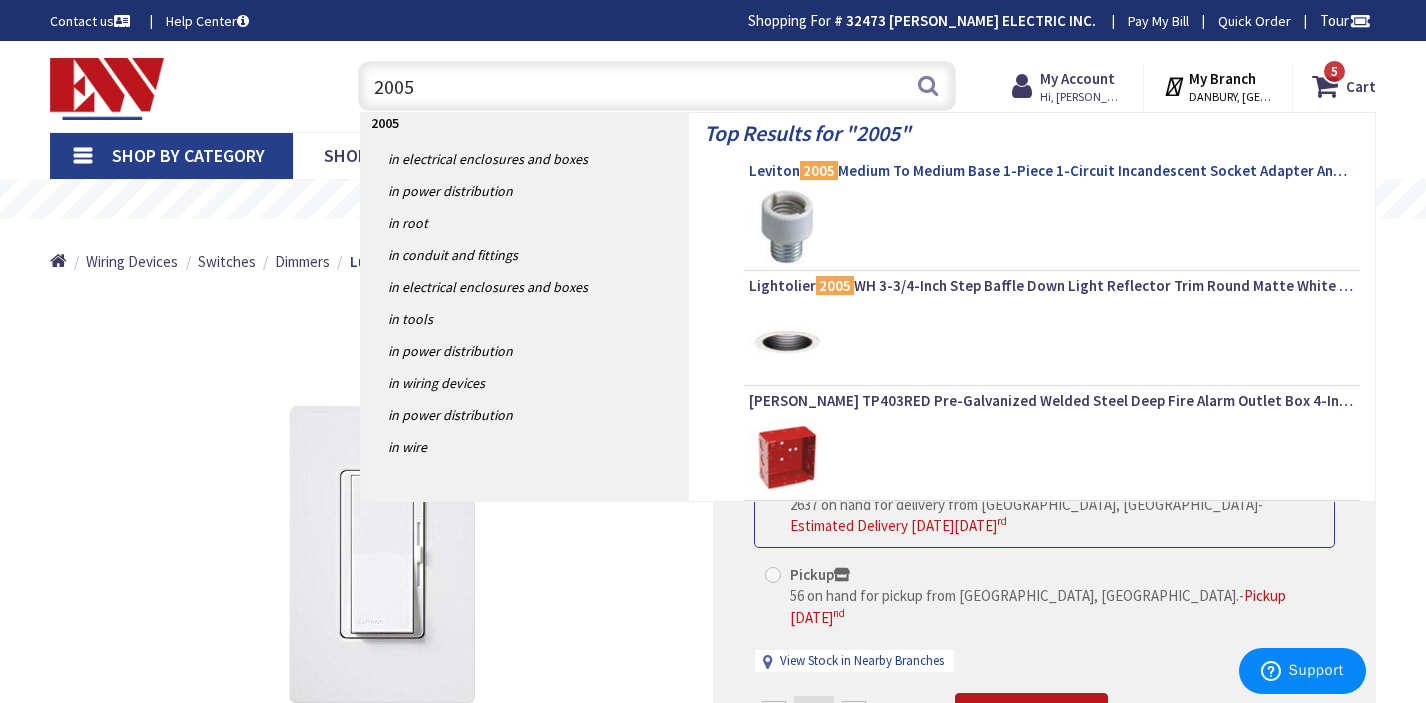 type on "2005" 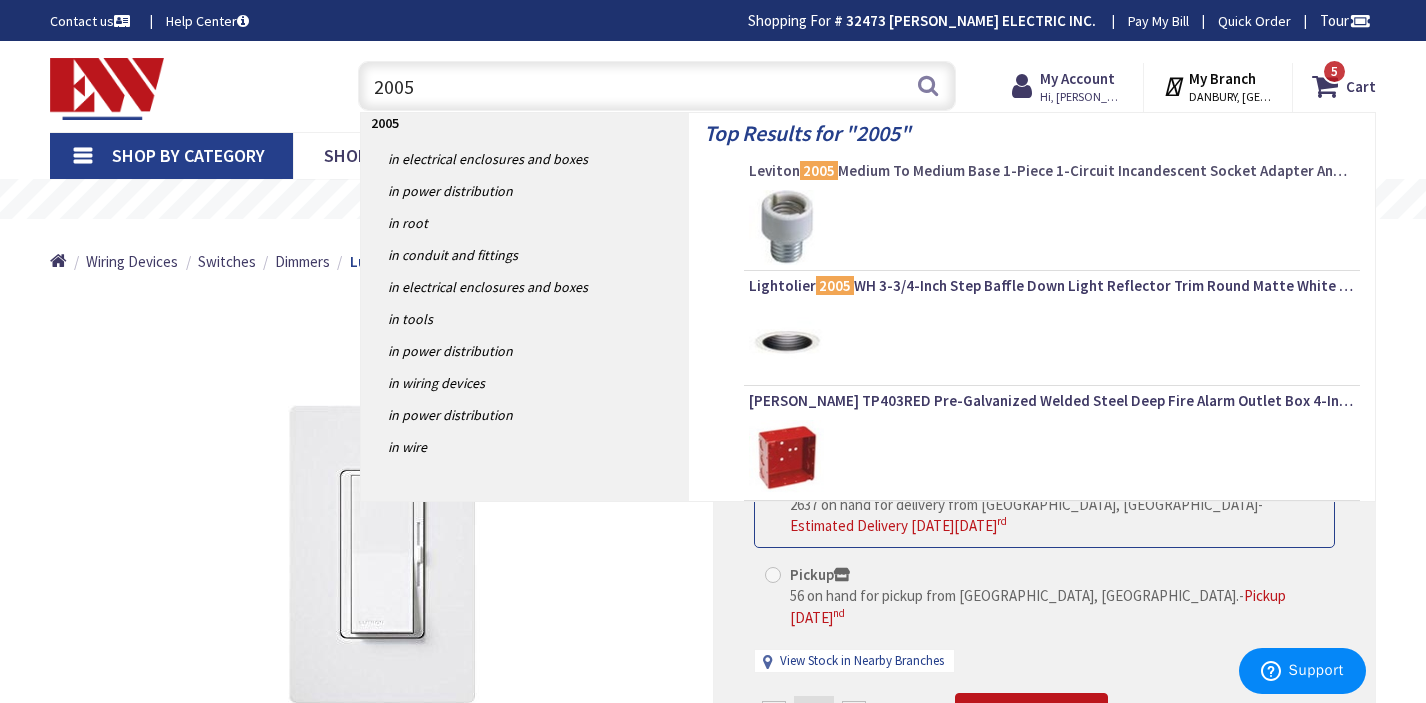 click on "Leviton  2005  Medium To Medium Base 1-Piece 1-Circuit Incandescent Socket Adapter And Extension 250-Volt White" at bounding box center (1052, 171) 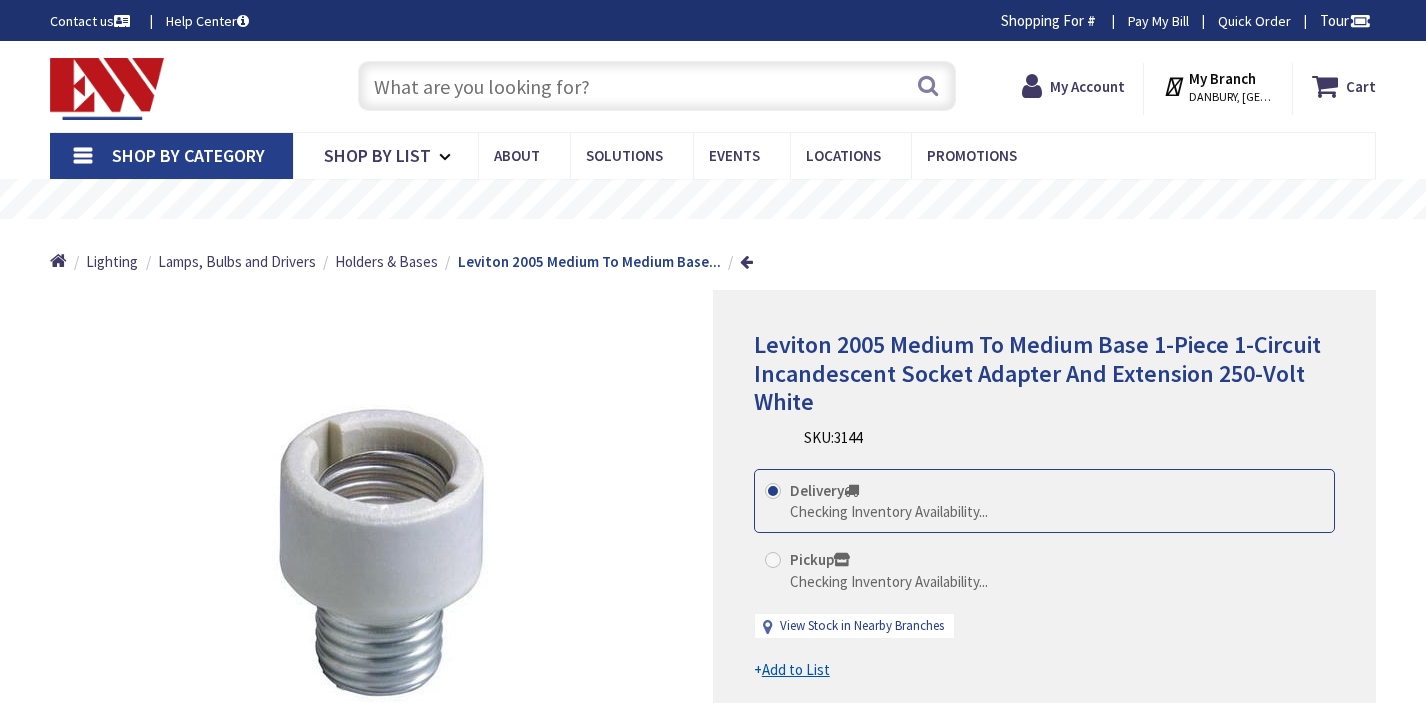 scroll, scrollTop: 0, scrollLeft: 0, axis: both 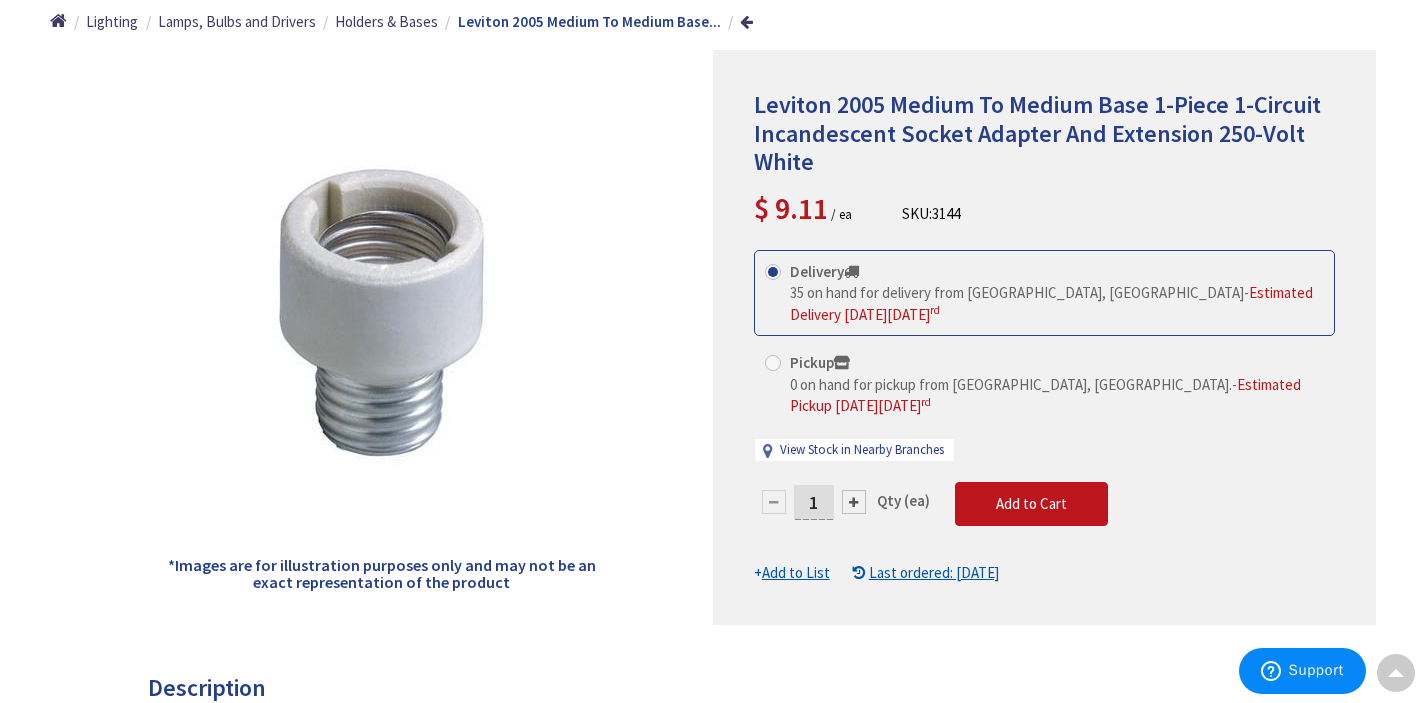 click on "1" at bounding box center (814, 502) 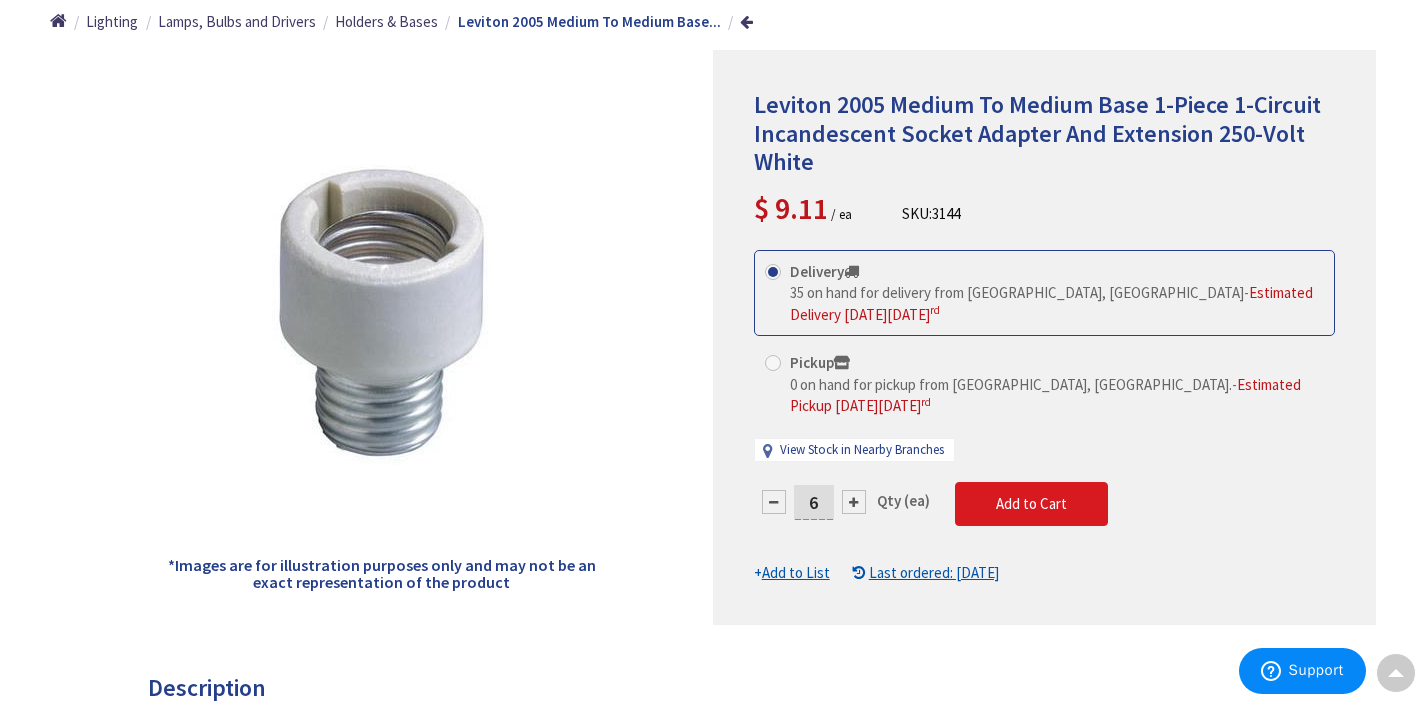 type on "6" 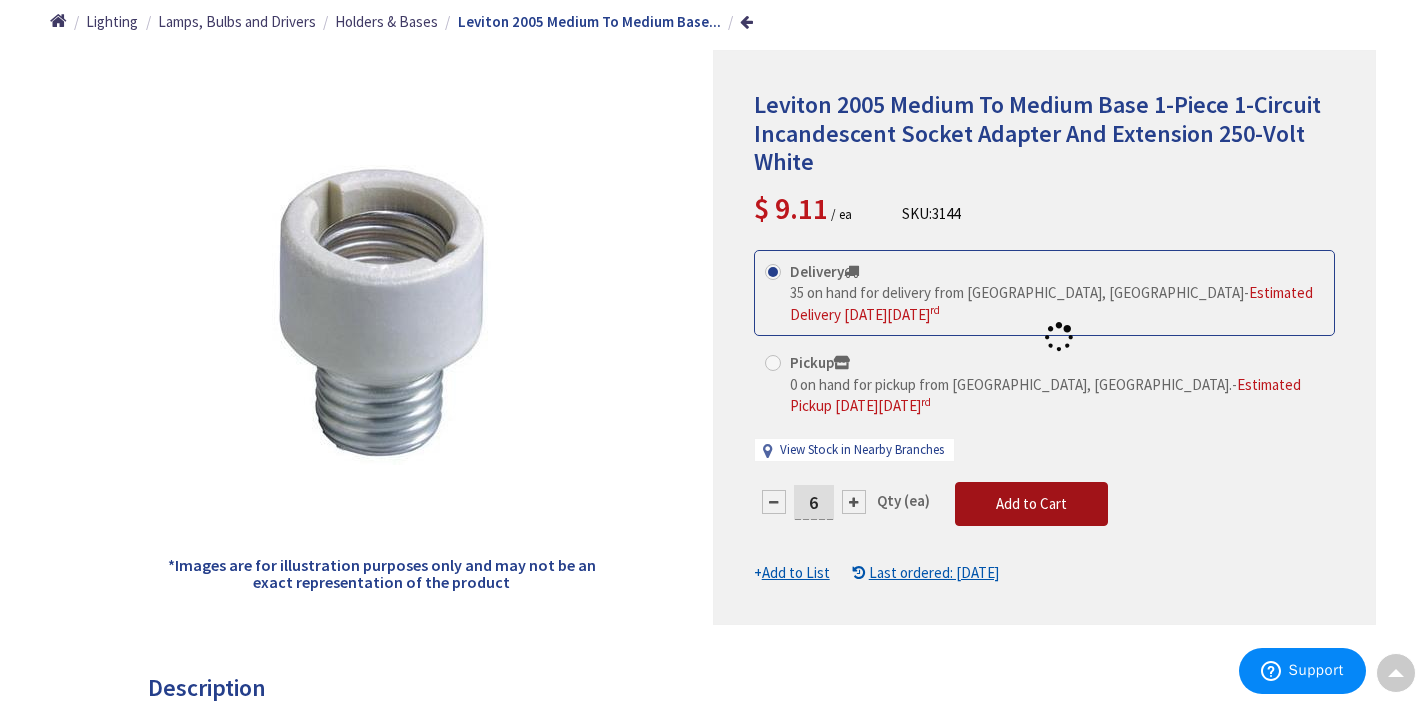 click on "This product is Discontinued
Delivery
35 on hand for delivery from [GEOGRAPHIC_DATA], [GEOGRAPHIC_DATA]
-  Estimated Delivery [DATE][DATE]
Pickup
0 on hand for pickup from [GEOGRAPHIC_DATA], [GEOGRAPHIC_DATA].
-  Estimated Pickup [DATE][DATE]
View Stock in Nearby Branches
6 Qty (ea)" at bounding box center [1044, 417] 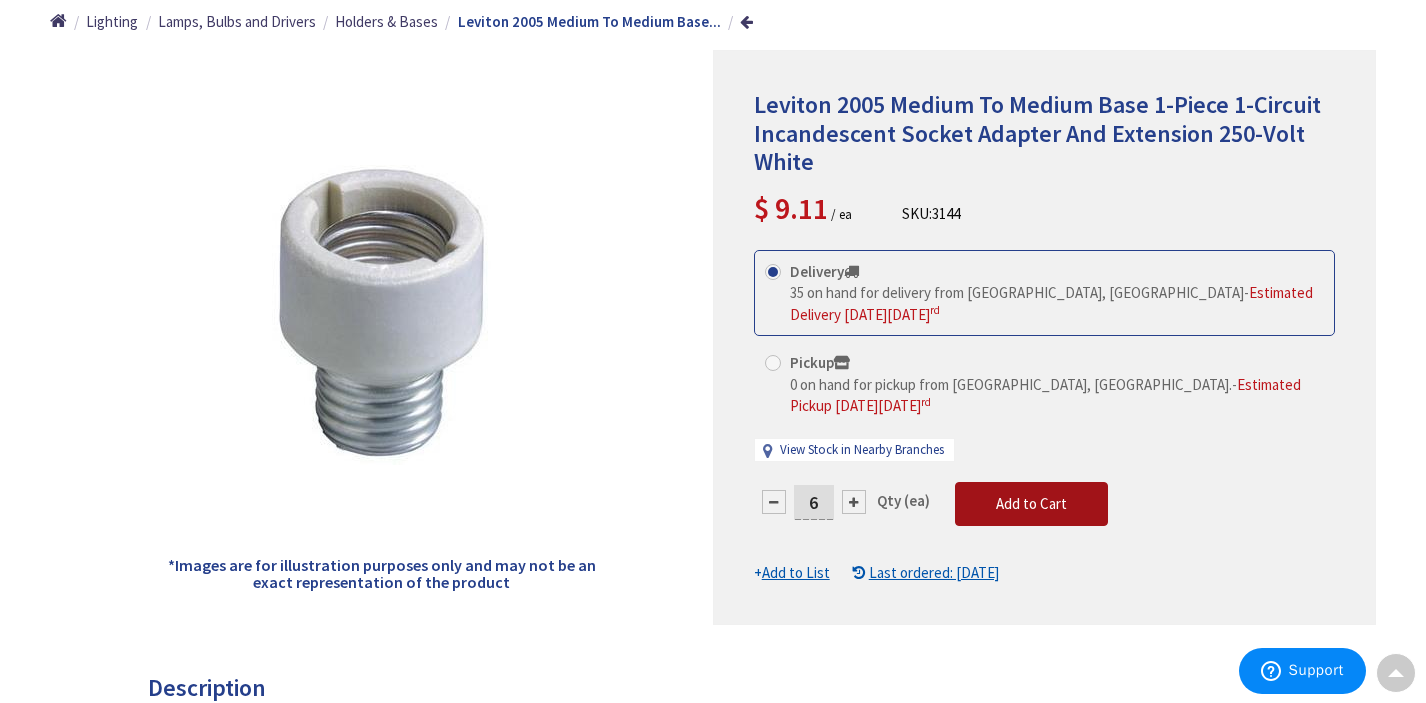 click on "Add to Cart" at bounding box center (1031, 503) 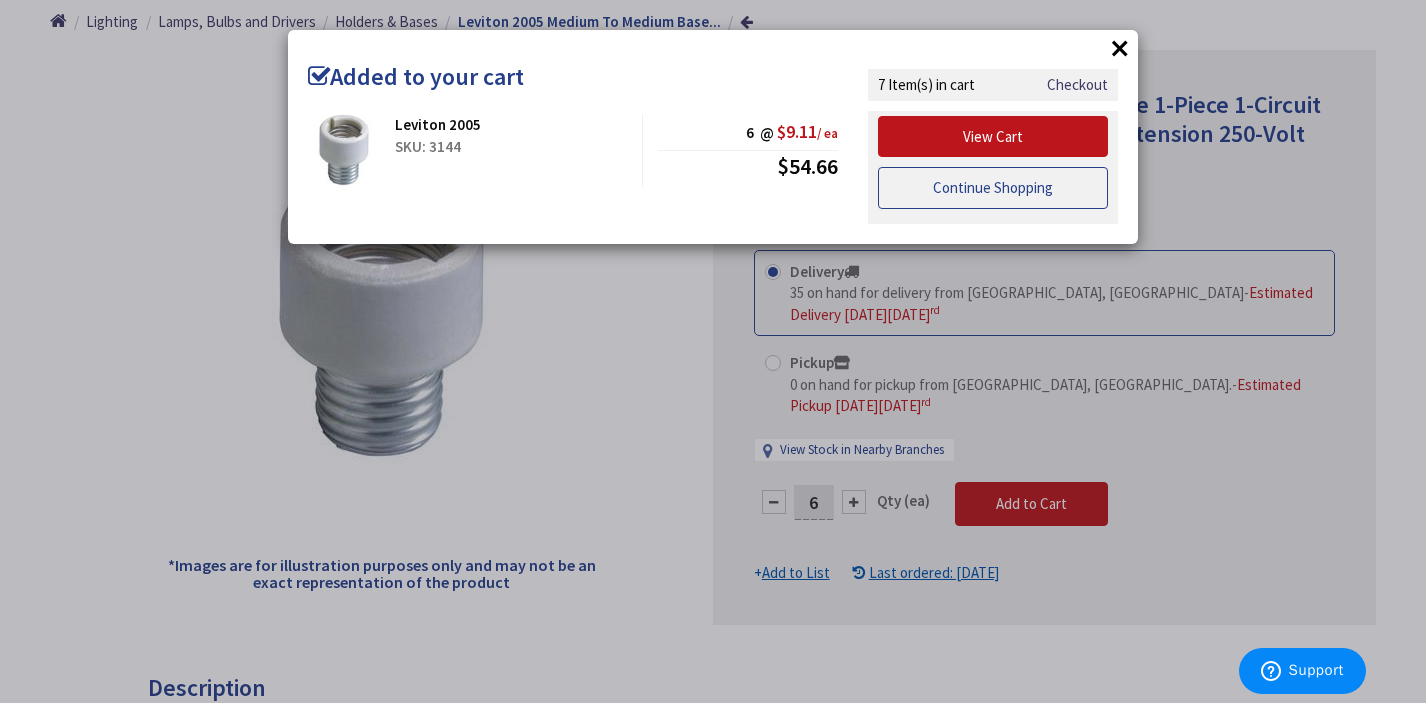 click on "Continue Shopping" at bounding box center (993, 188) 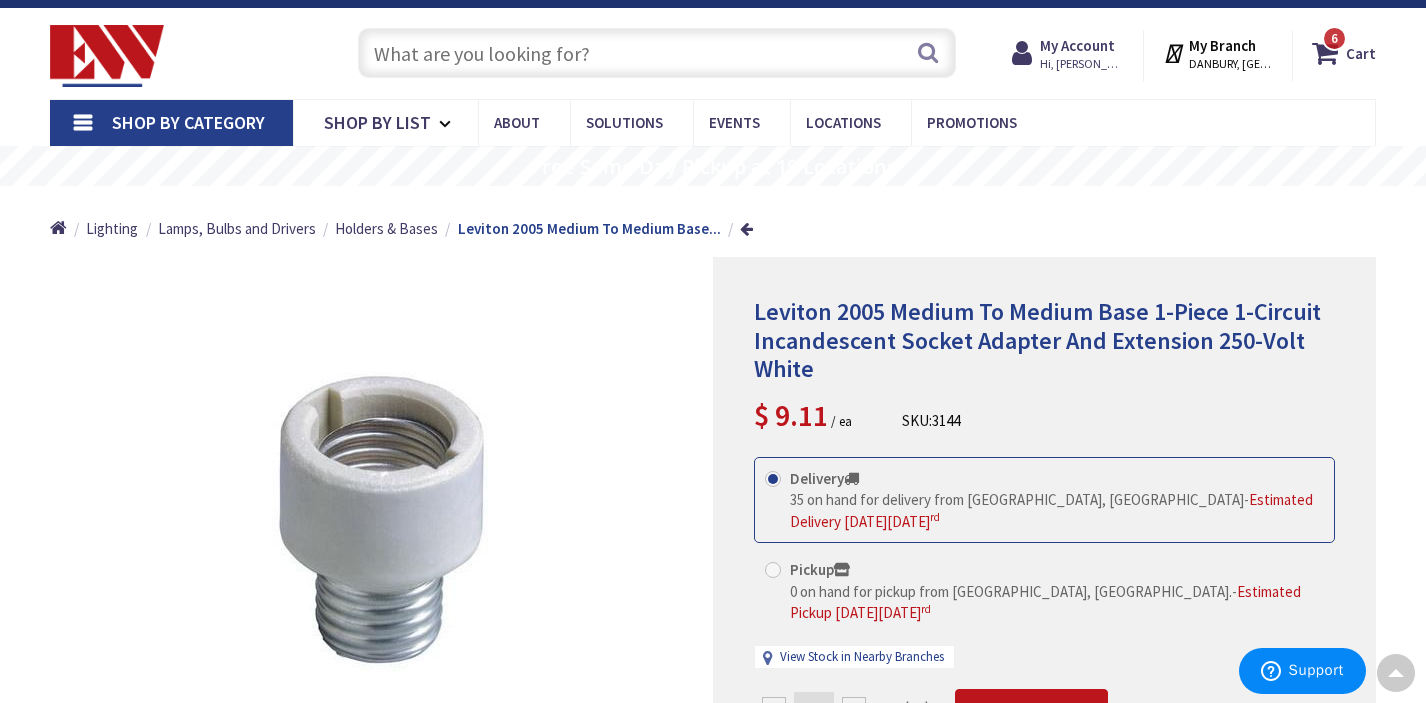scroll, scrollTop: 0, scrollLeft: 0, axis: both 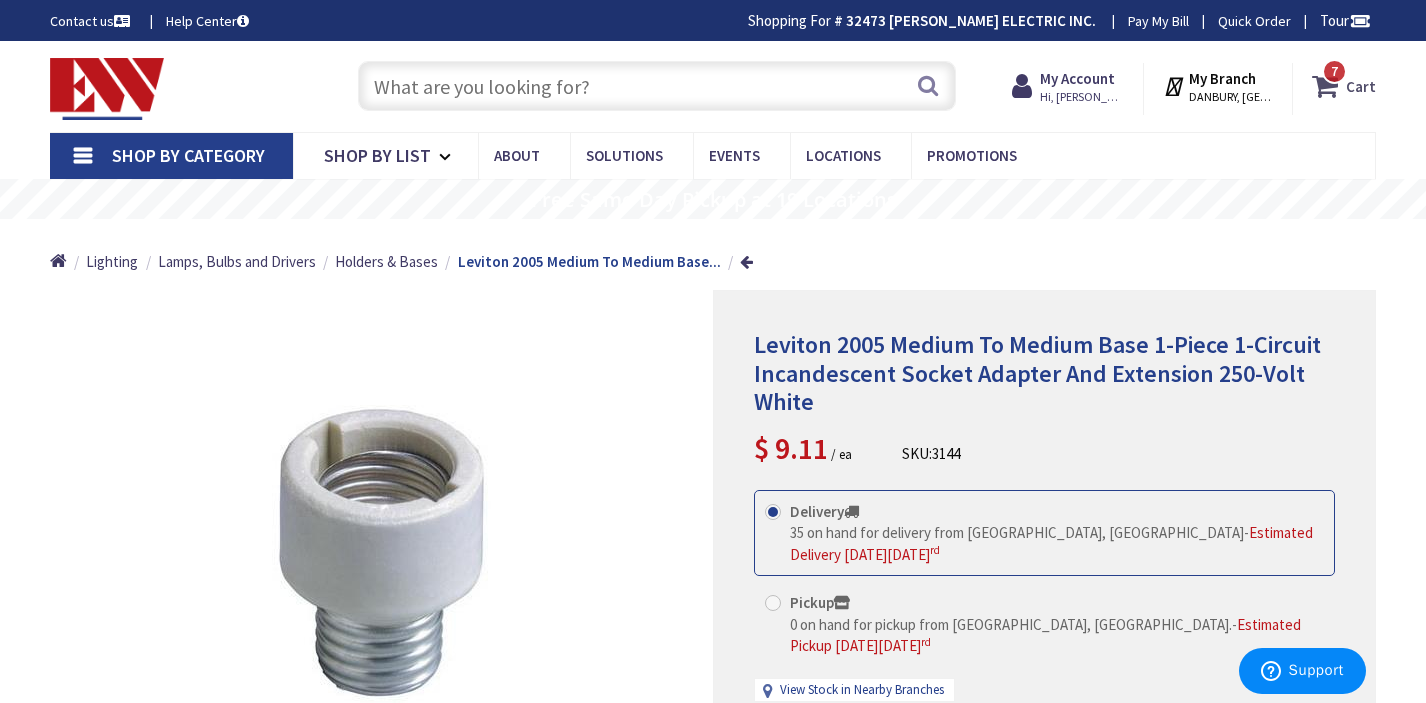 click on "7
7
items" at bounding box center [1334, 71] 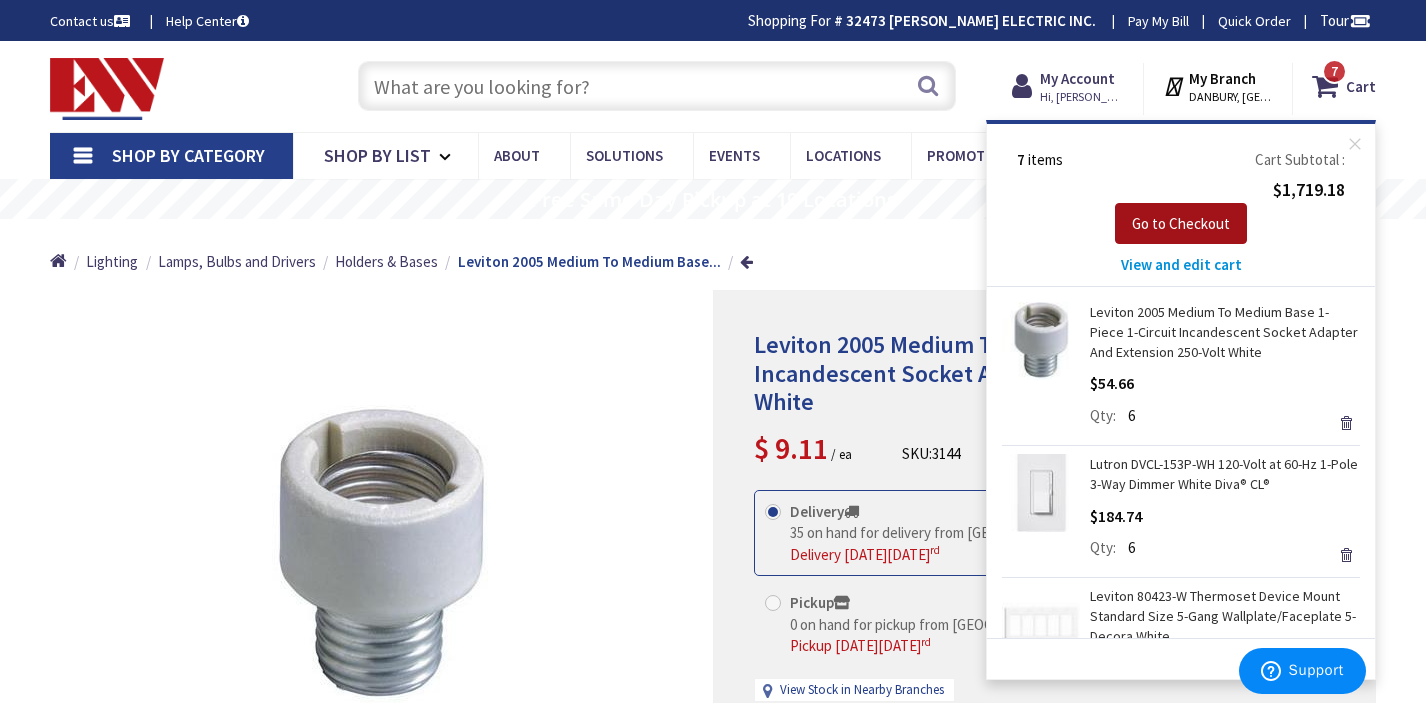 click on "Go to Checkout" at bounding box center (1181, 223) 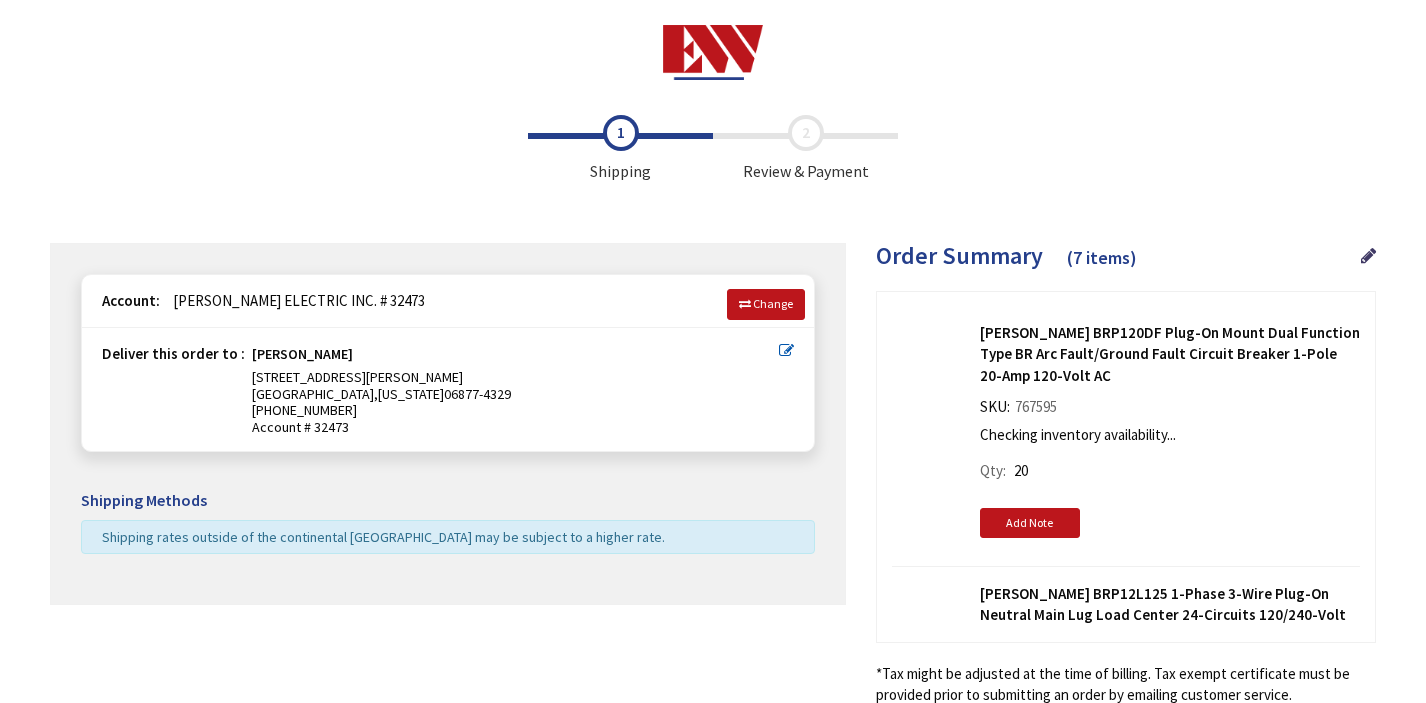 scroll, scrollTop: 0, scrollLeft: 0, axis: both 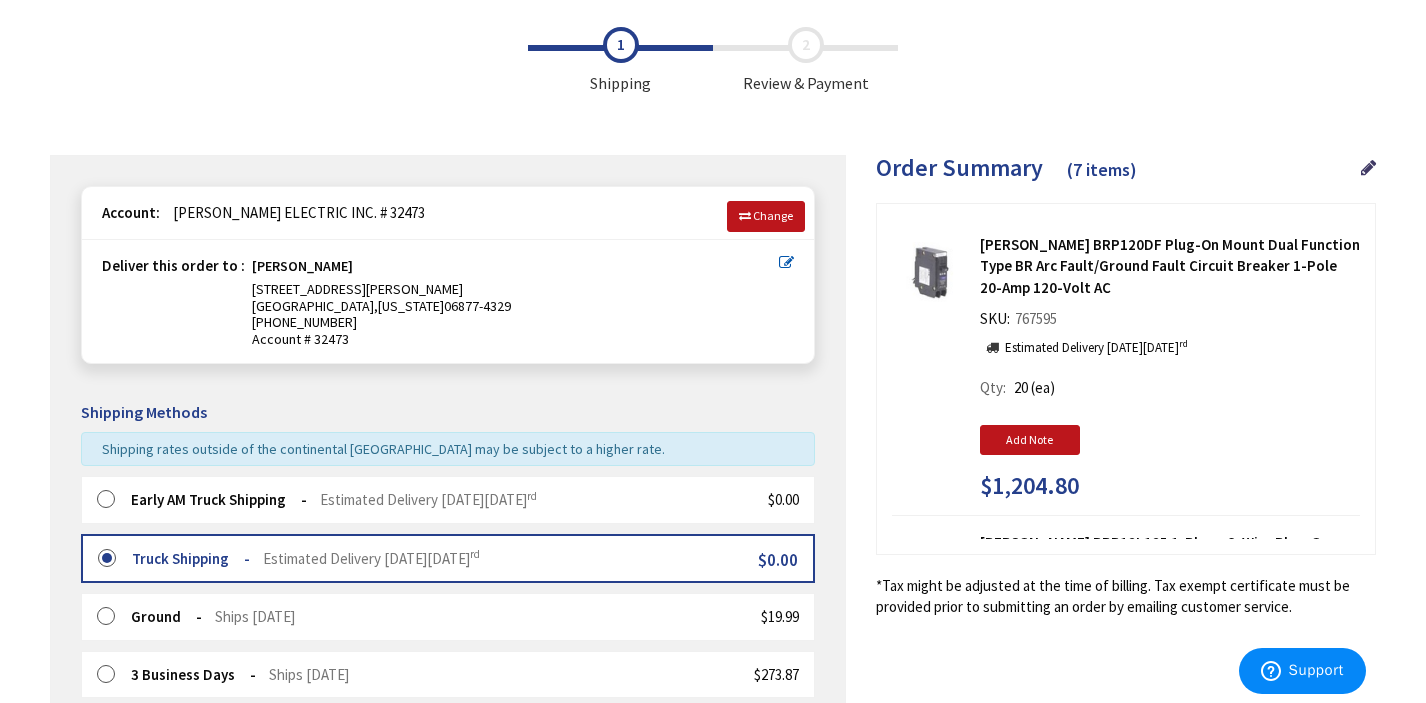 click at bounding box center (112, 500) 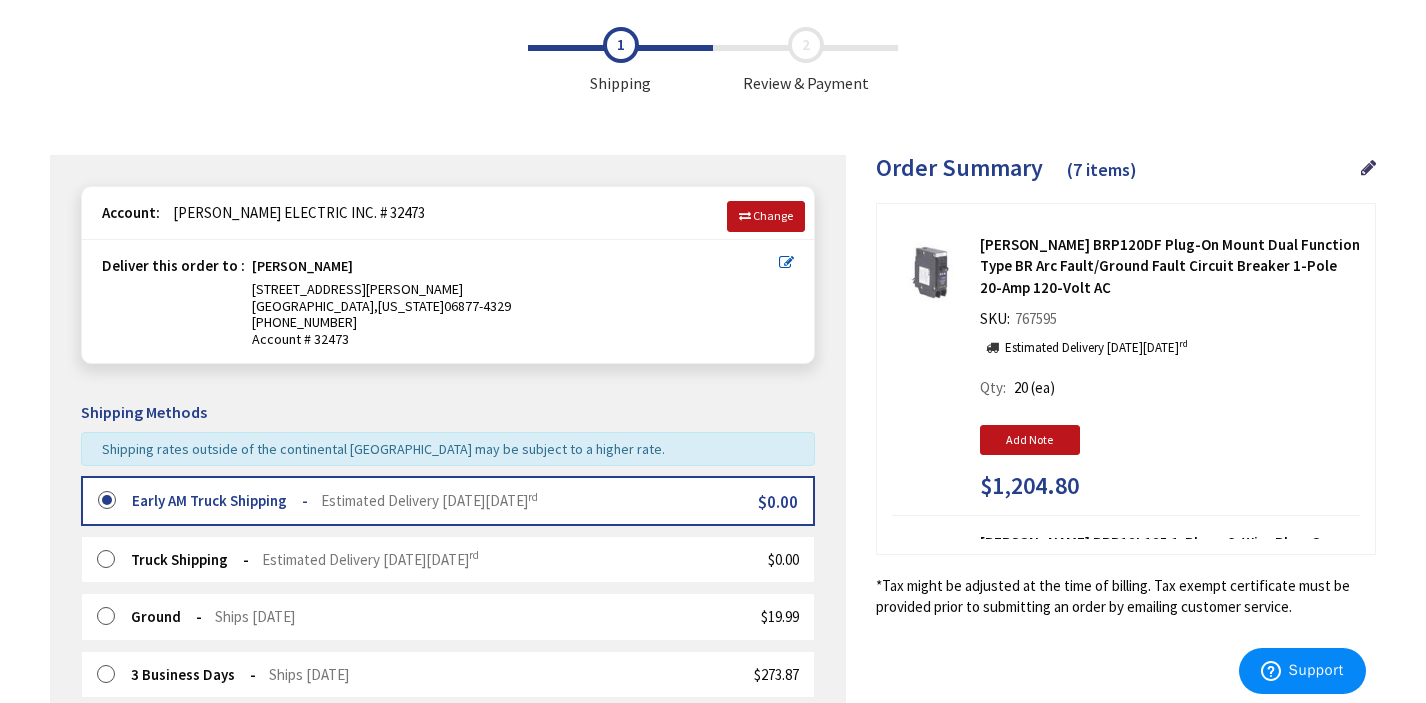 click on "Early AM Truck Shipping
Estimated Delivery on Thursday, July 3 rd
$0.00" at bounding box center [448, 500] 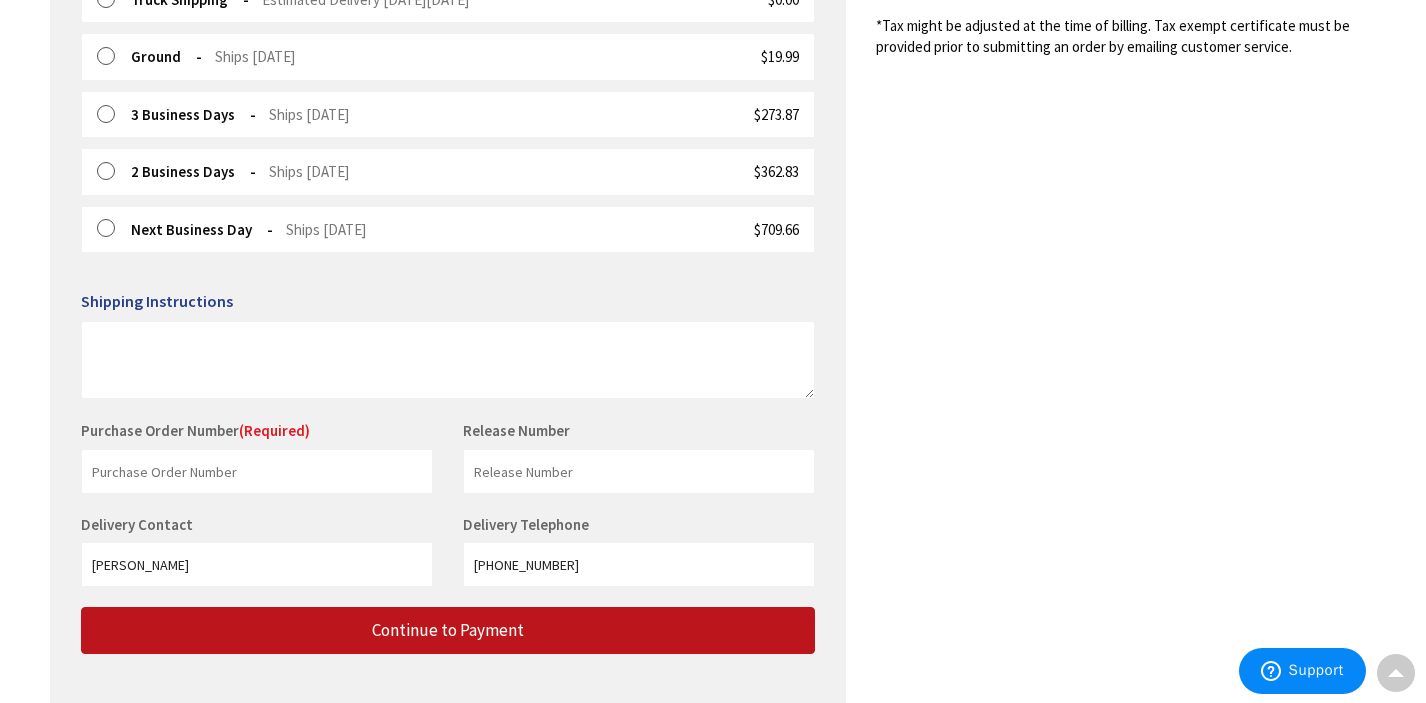 scroll, scrollTop: 688, scrollLeft: 0, axis: vertical 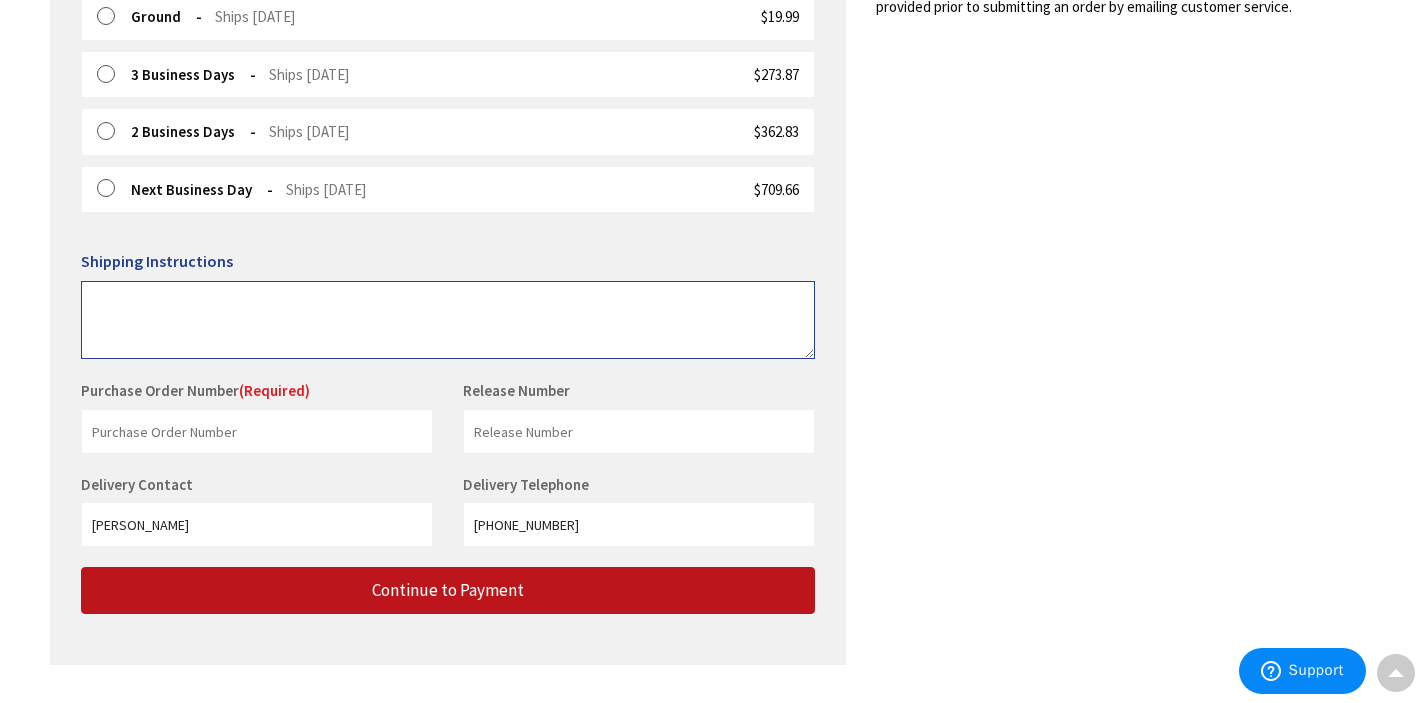 click at bounding box center [448, 320] 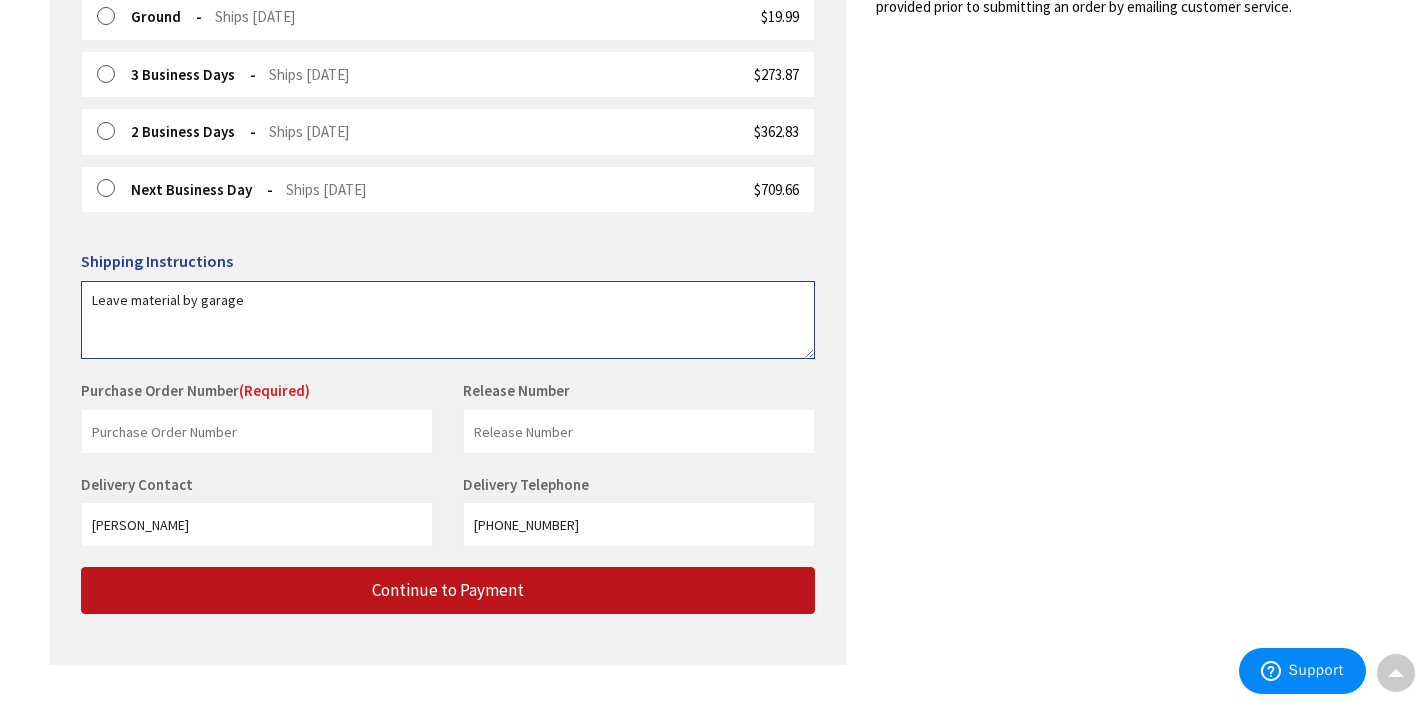 type on "Leave material by garage" 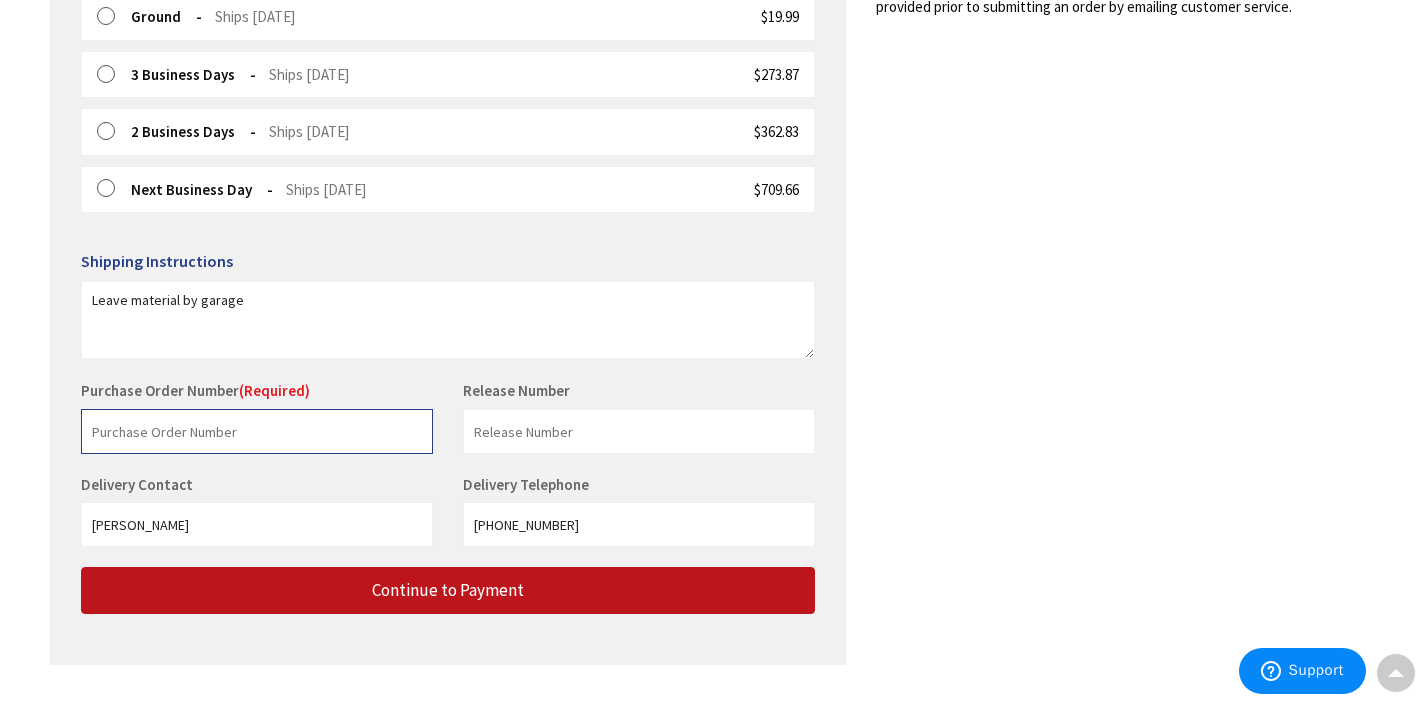 click at bounding box center (257, 431) 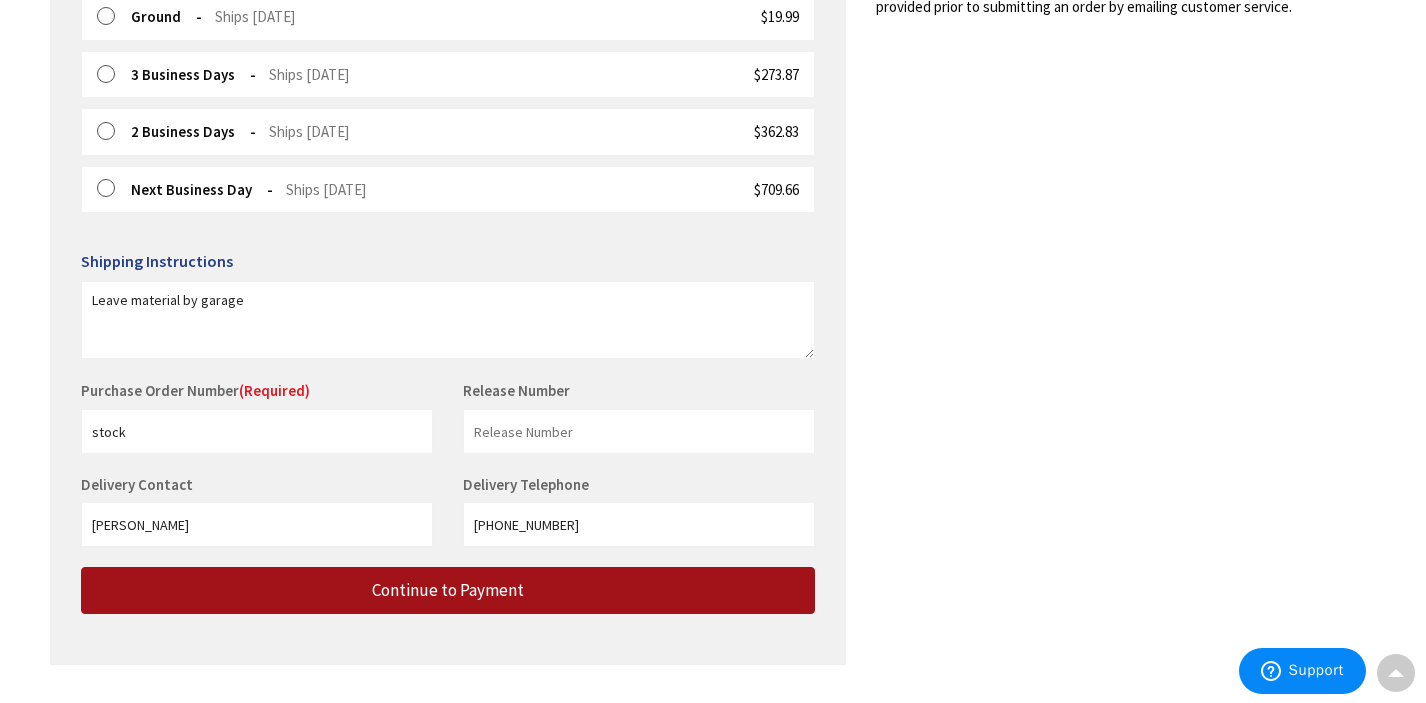 click on "Continue to Payment" at bounding box center [448, 590] 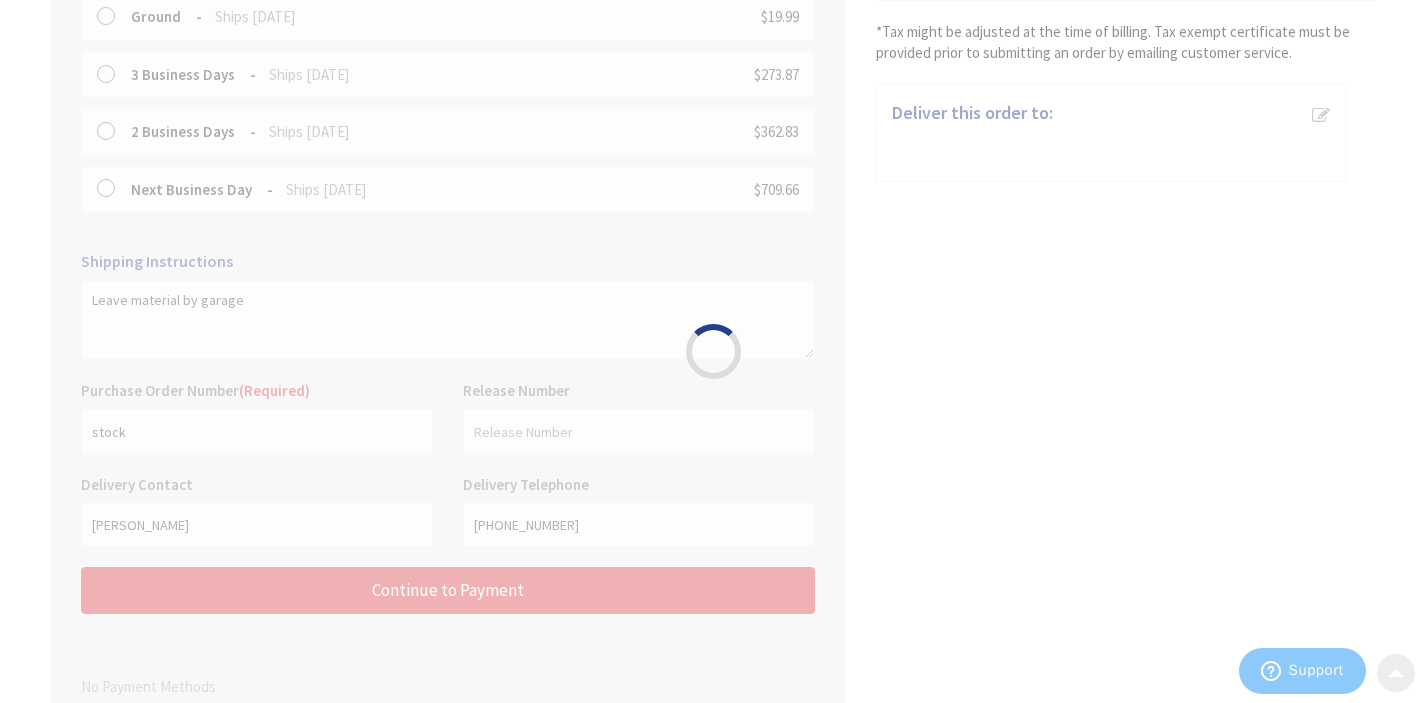 scroll, scrollTop: 0, scrollLeft: 0, axis: both 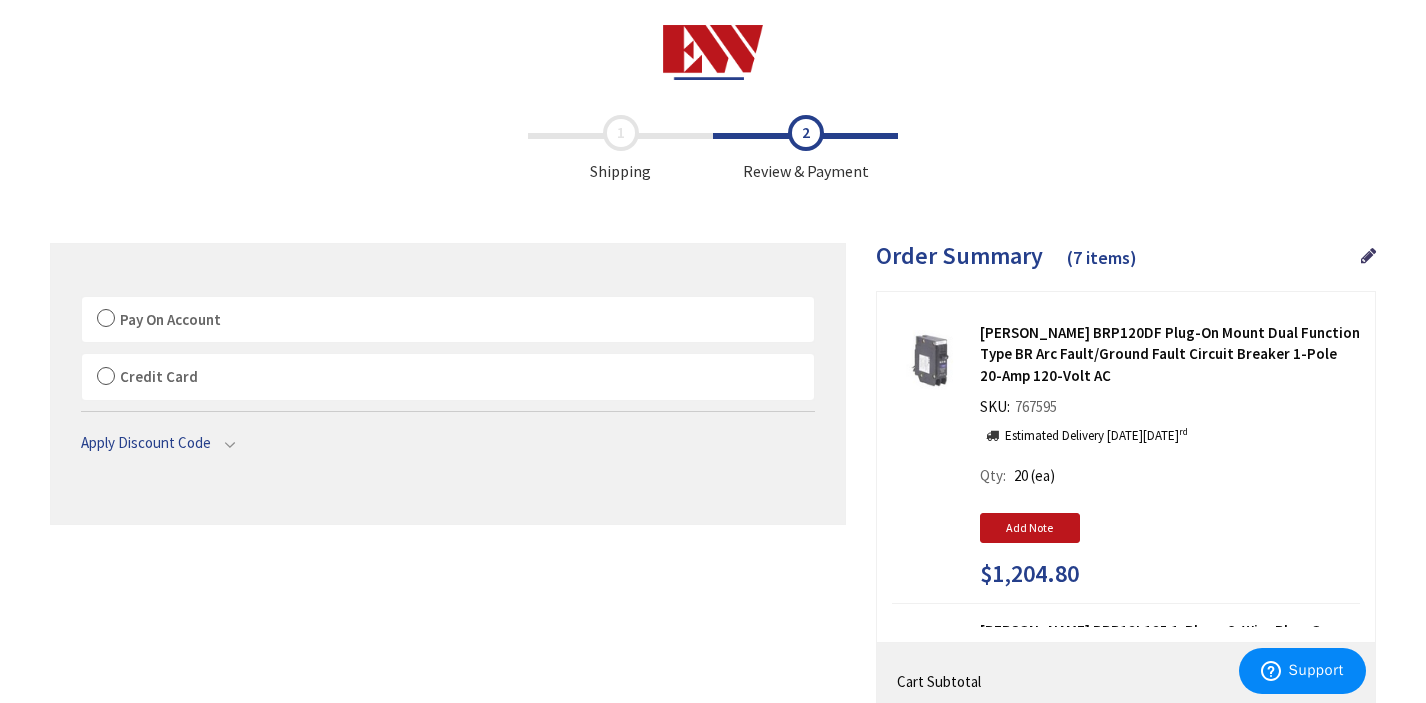 click on "Pay On Account" at bounding box center [448, 320] 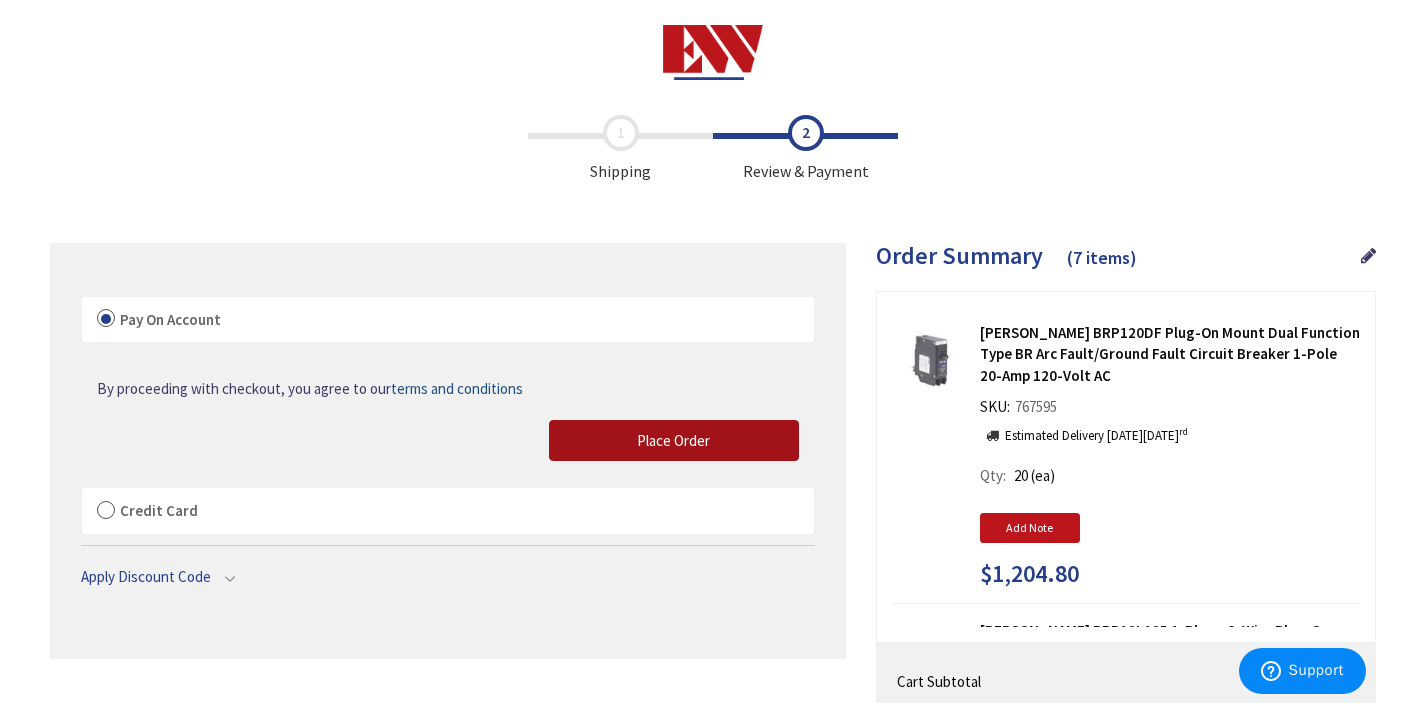 click on "Place Order" at bounding box center [673, 440] 